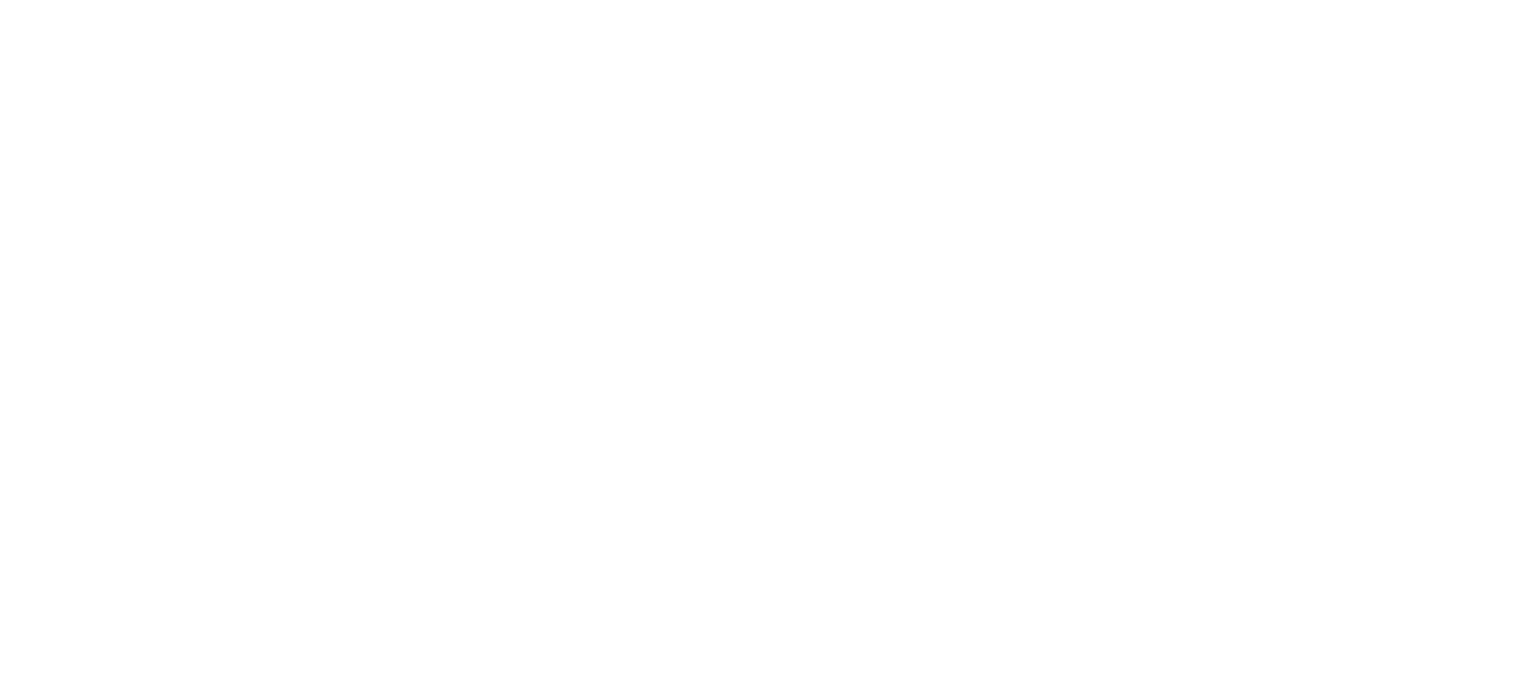 scroll, scrollTop: 0, scrollLeft: 0, axis: both 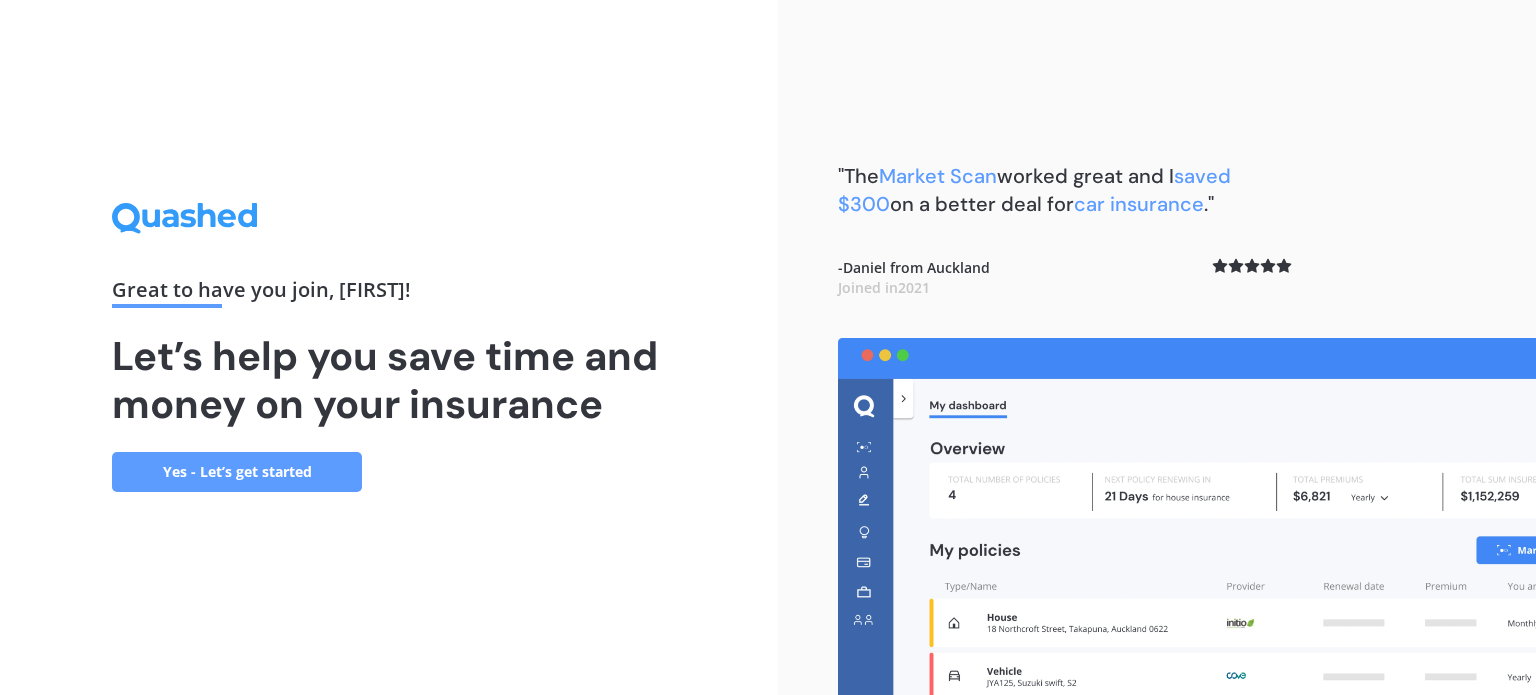 click on "Yes - Let’s get started" at bounding box center (237, 472) 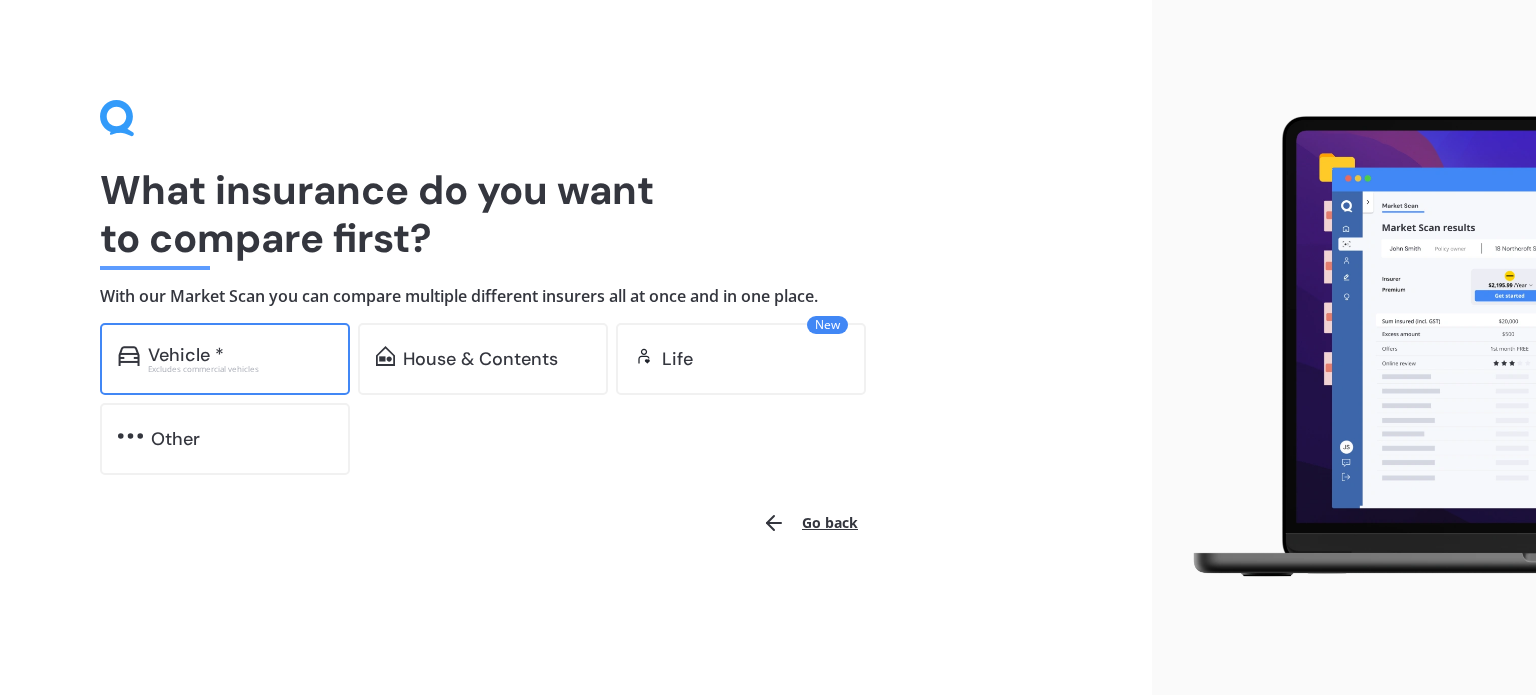 click on "Vehicle *" at bounding box center (186, 355) 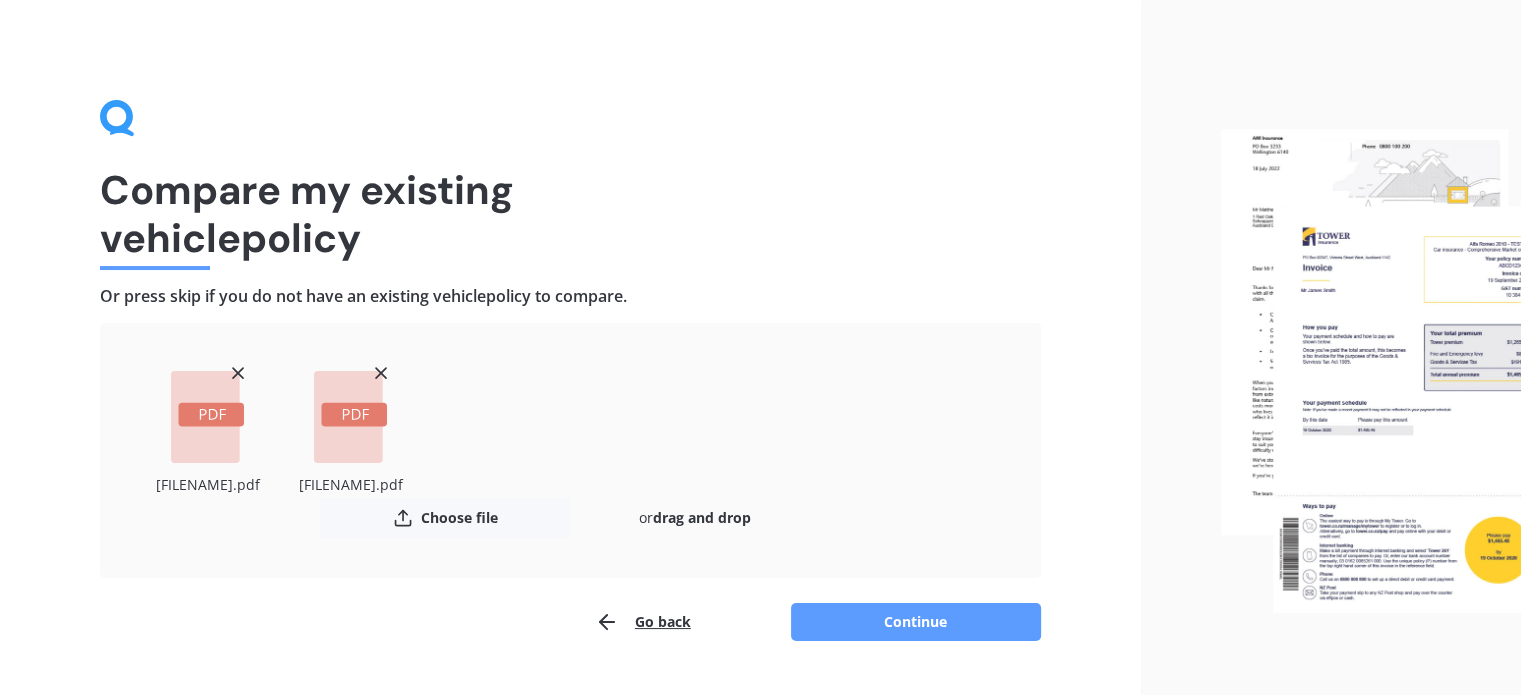 click at bounding box center (238, 373) 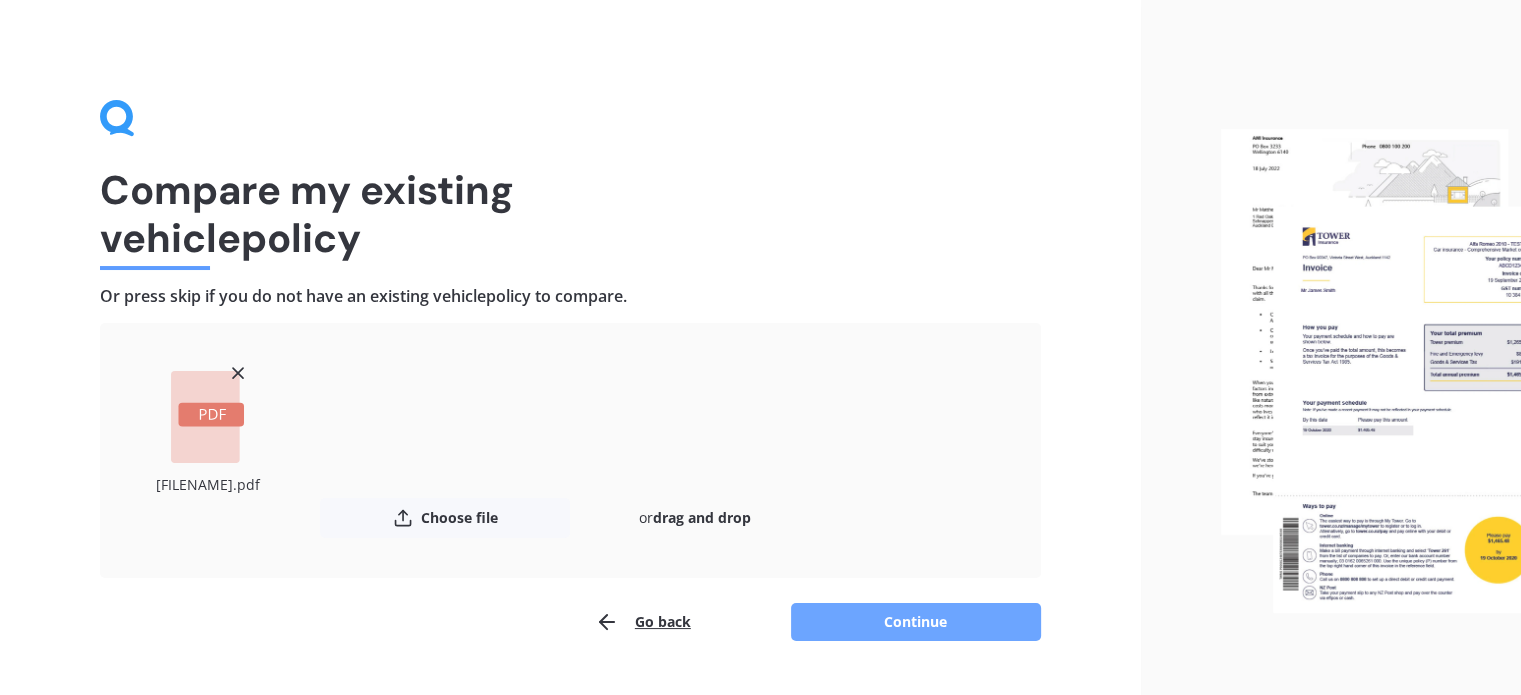 click on "Continue" at bounding box center [916, 622] 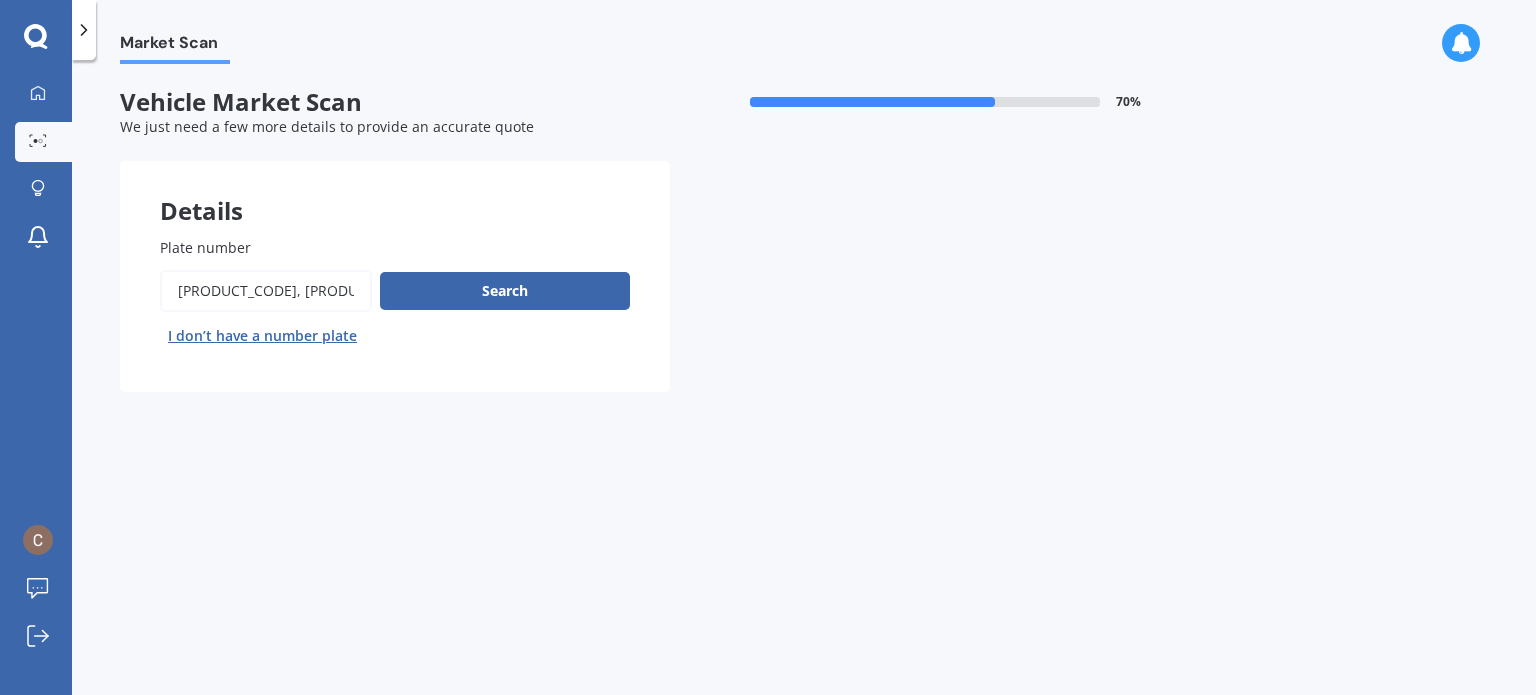 drag, startPoint x: 350, startPoint y: 287, endPoint x: 295, endPoint y: 291, distance: 55.145264 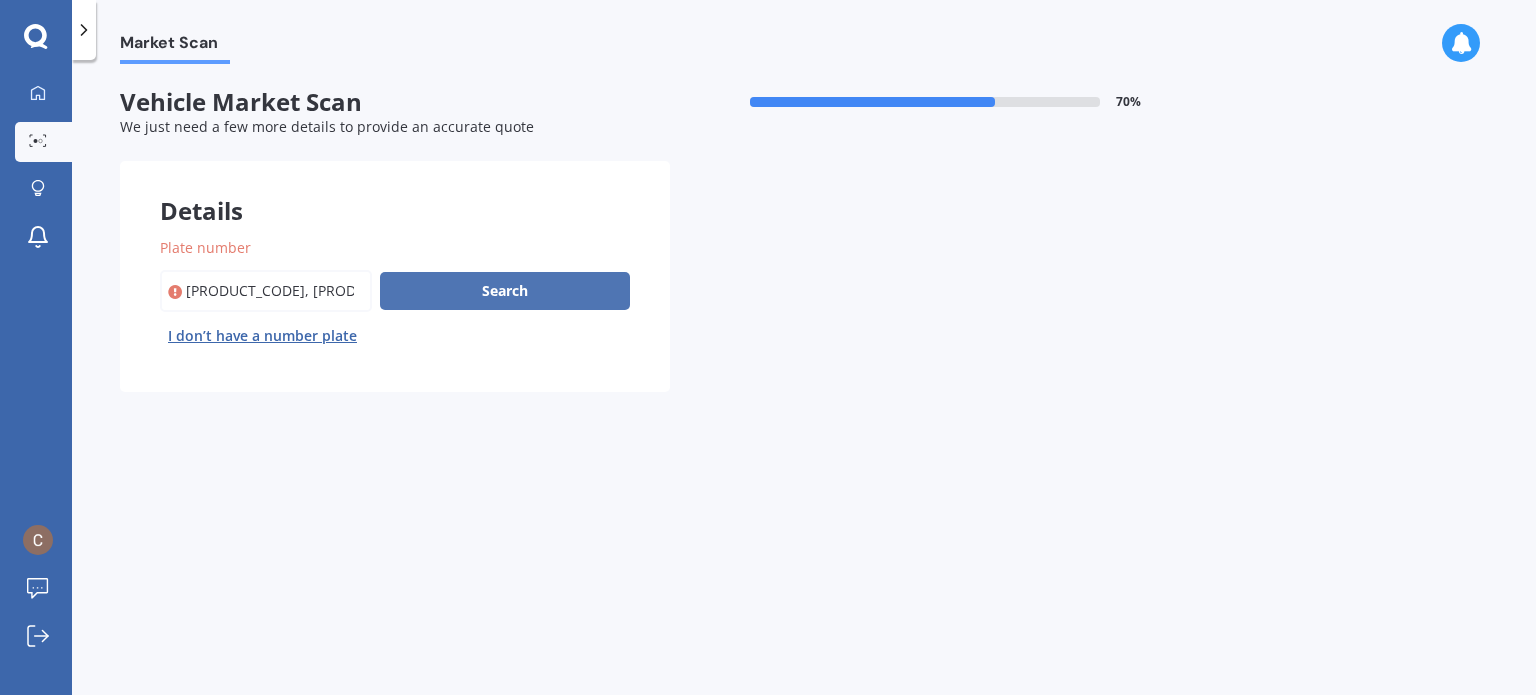 click on "Search" at bounding box center [505, 291] 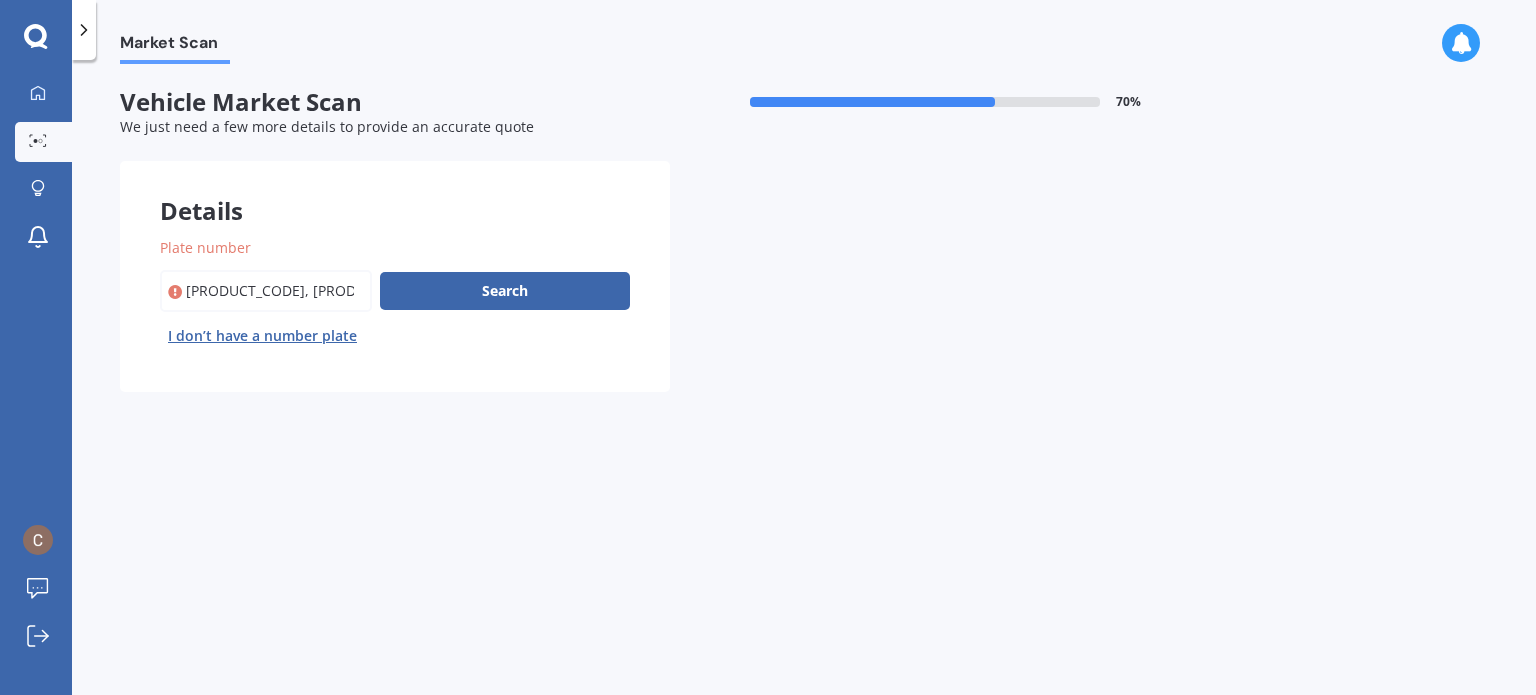 click on "Plate number" at bounding box center (266, 291) 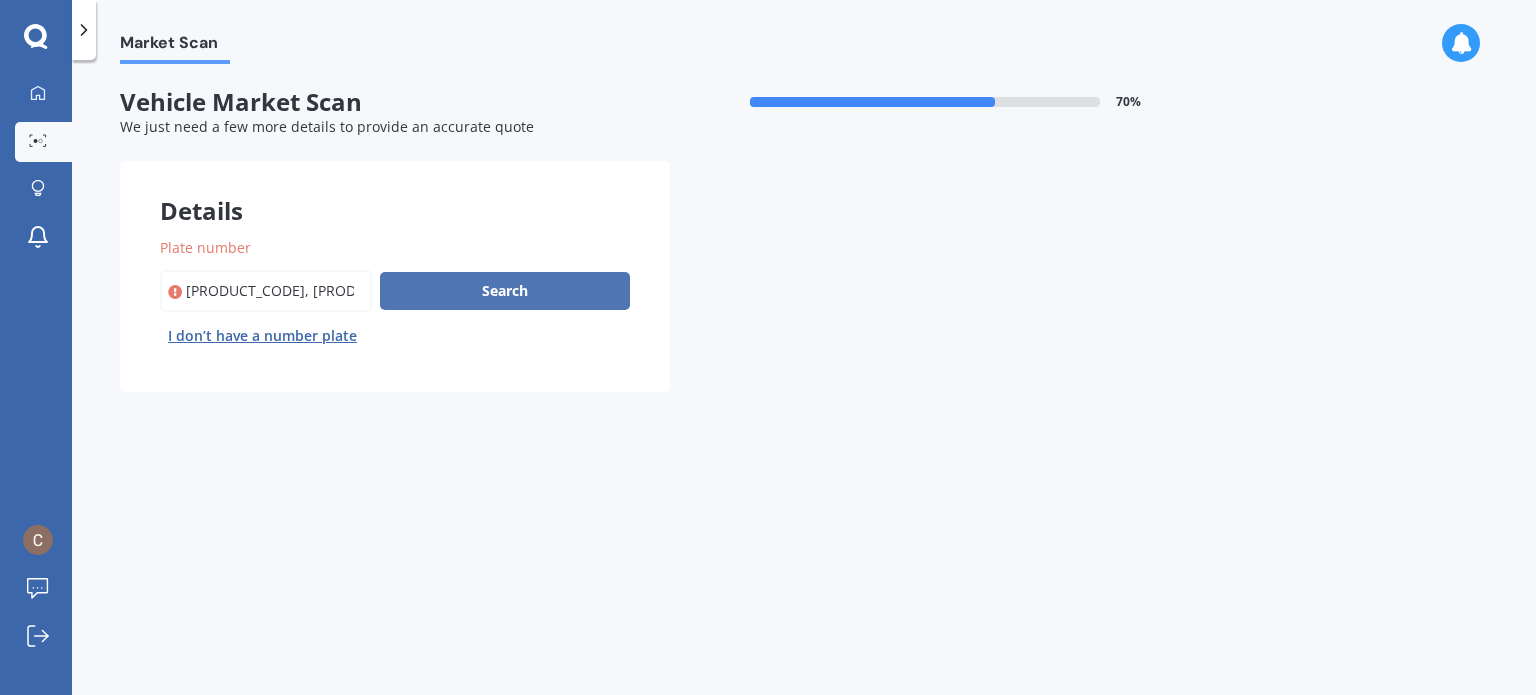 click on "Search" at bounding box center (505, 291) 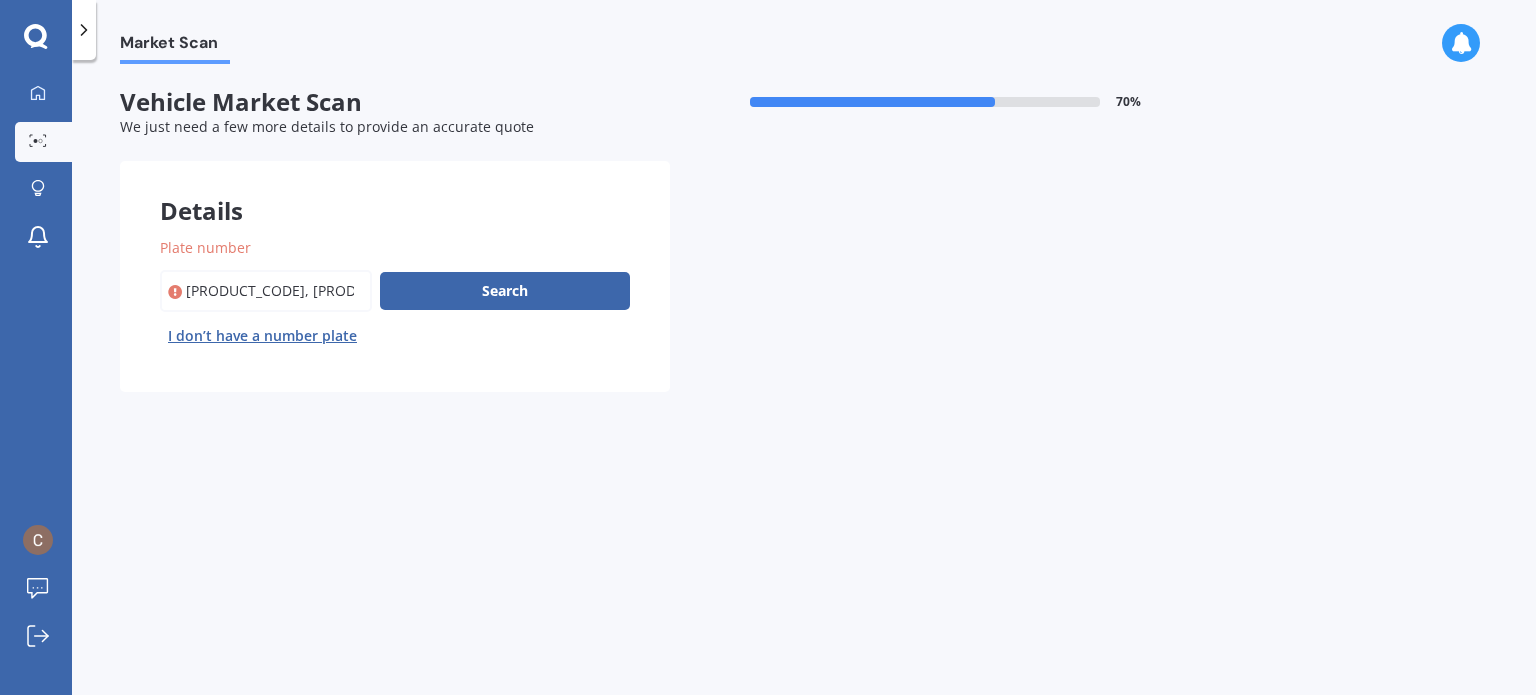 drag, startPoint x: 300, startPoint y: 288, endPoint x: 234, endPoint y: 289, distance: 66.007576 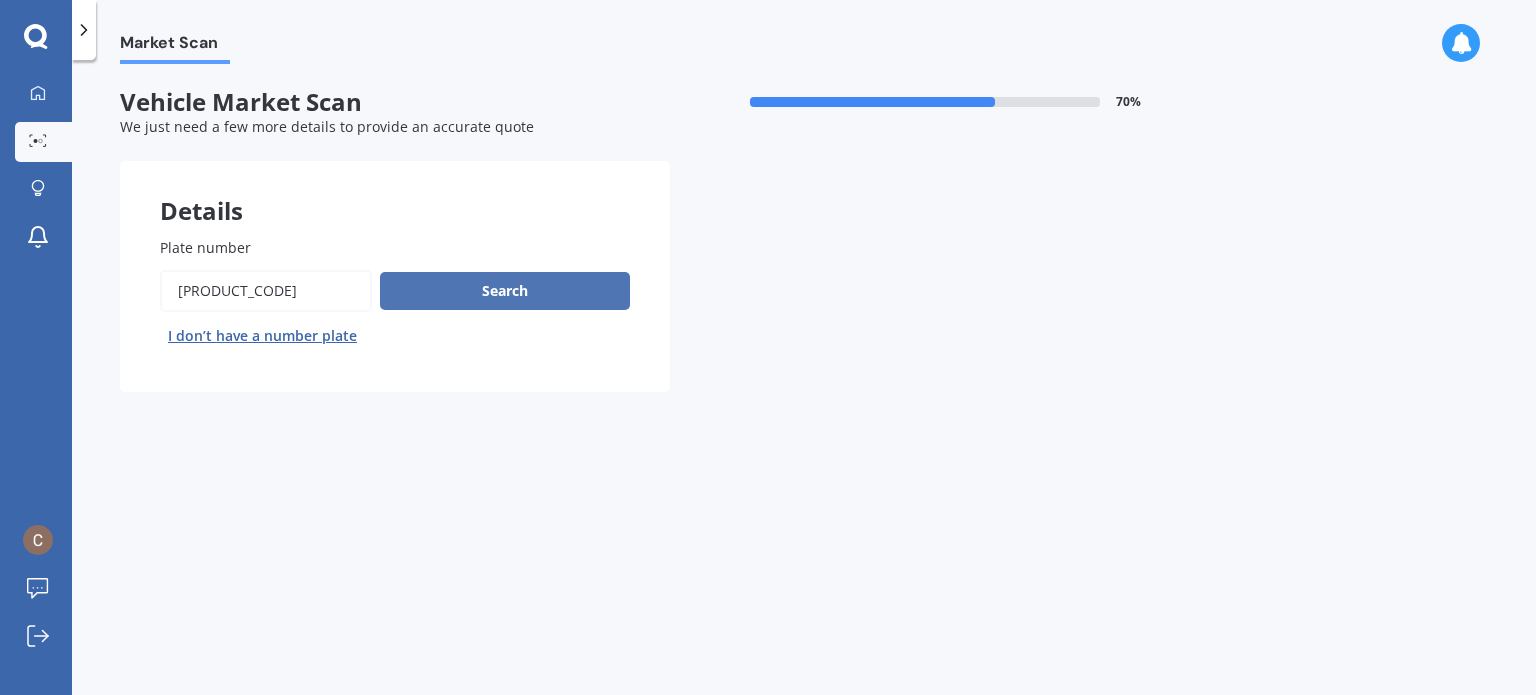 type on "[PRODUCT_CODE]" 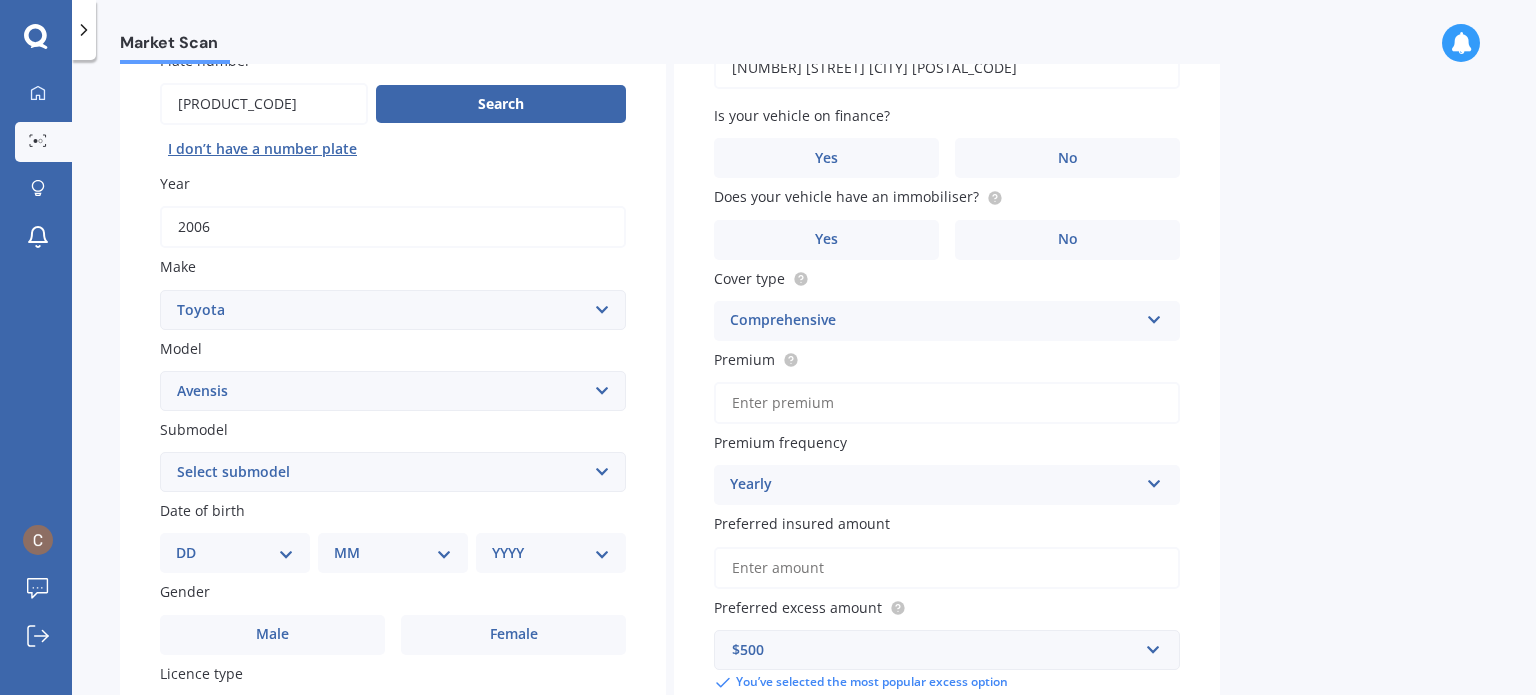 scroll, scrollTop: 200, scrollLeft: 0, axis: vertical 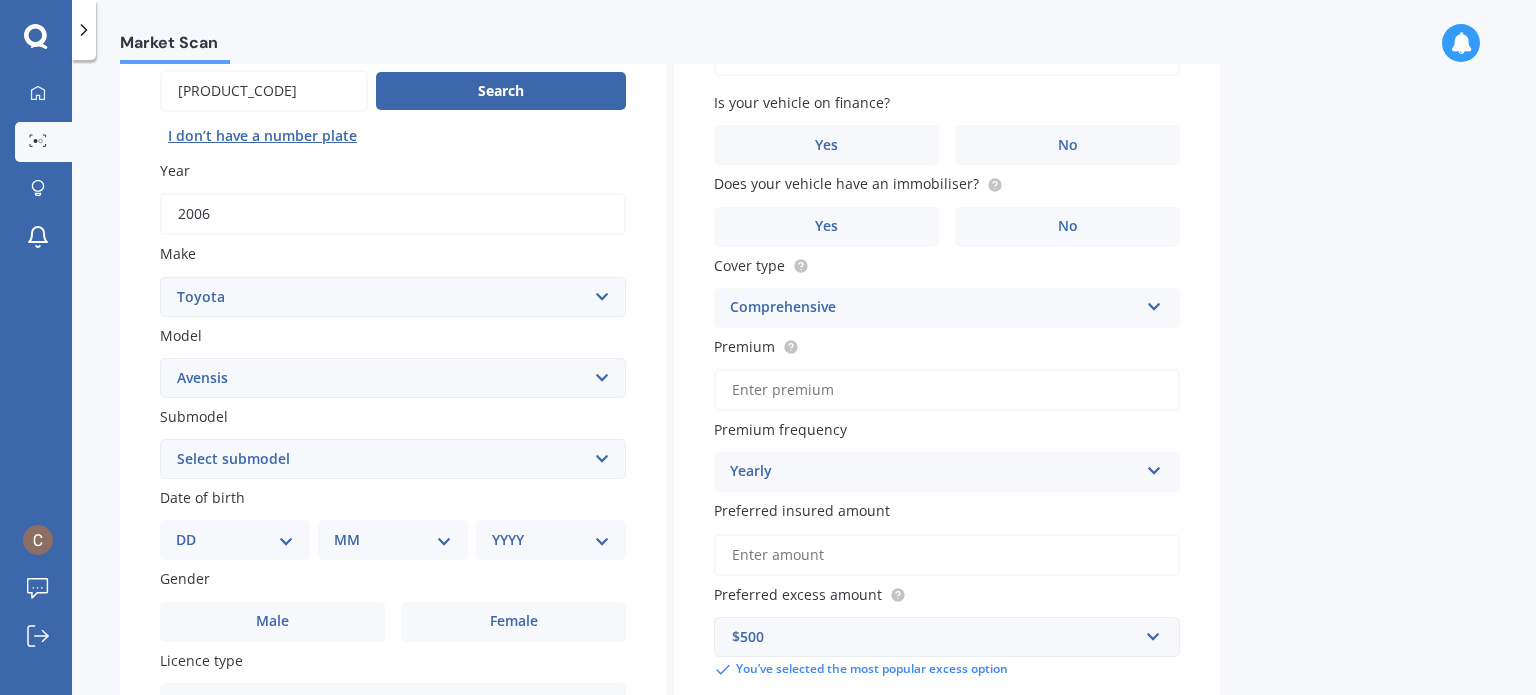 click on "DD 01 02 03 04 05 06 07 08 09 10 11 12 13 14 15 16 17 18 19 20 21 22 23 24 25 26 27 28 29 30 31" at bounding box center [235, 540] 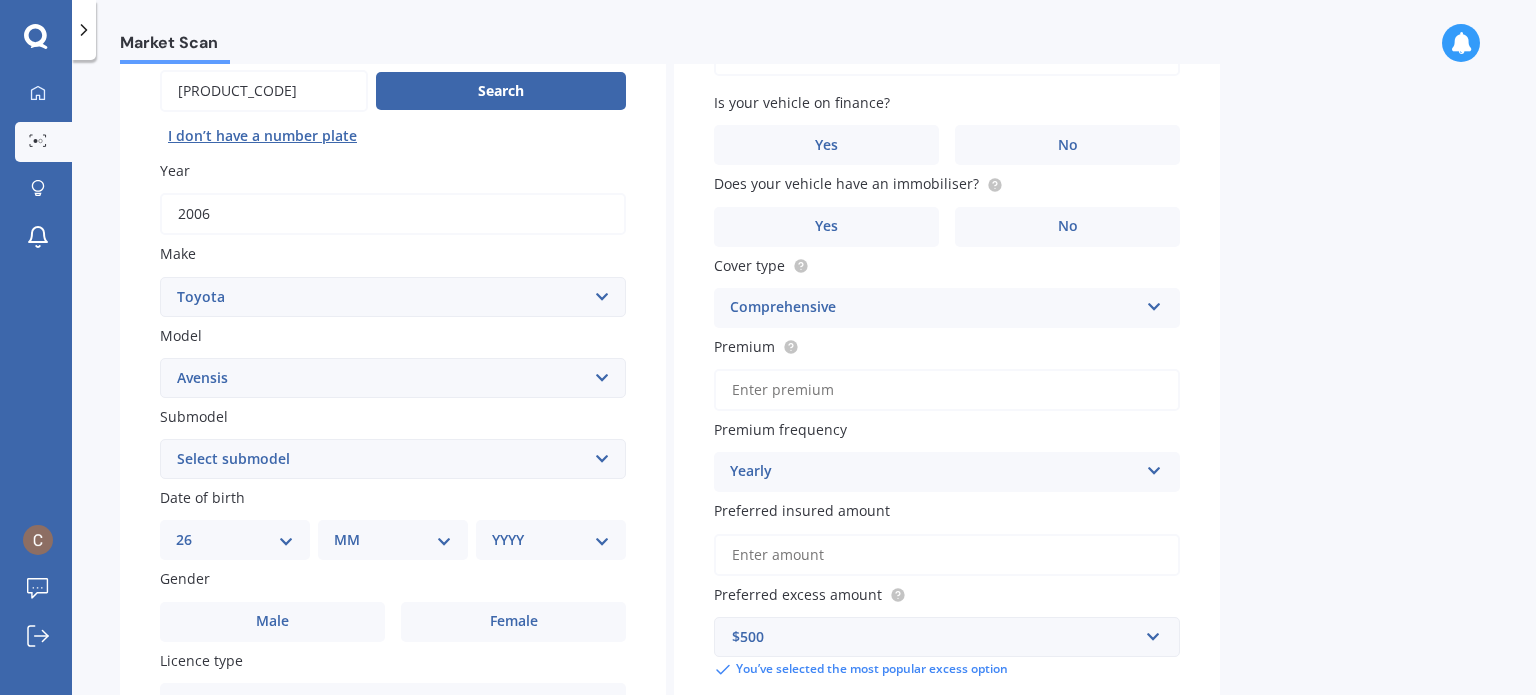 click on "MM 01 02 03 04 05 06 07 08 09 10 11 12" at bounding box center (393, 540) 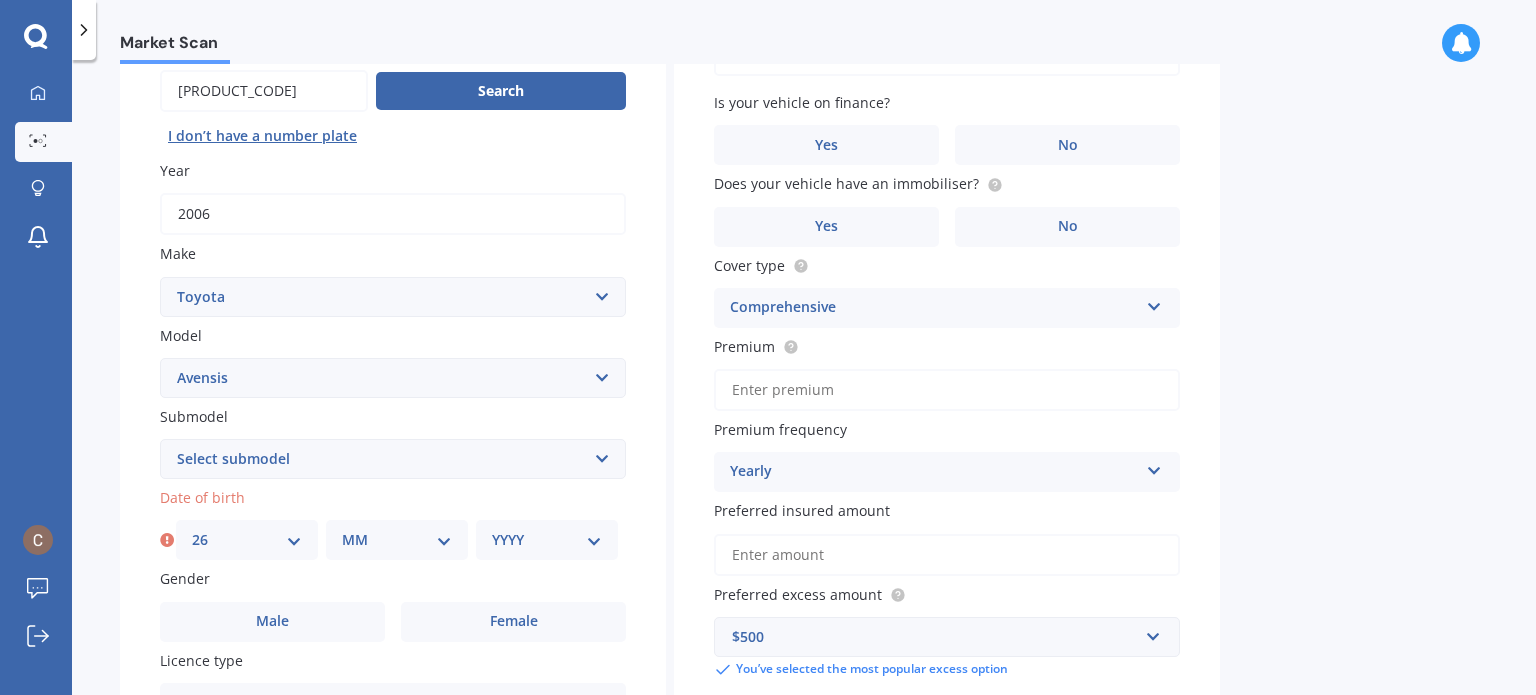 select on "11" 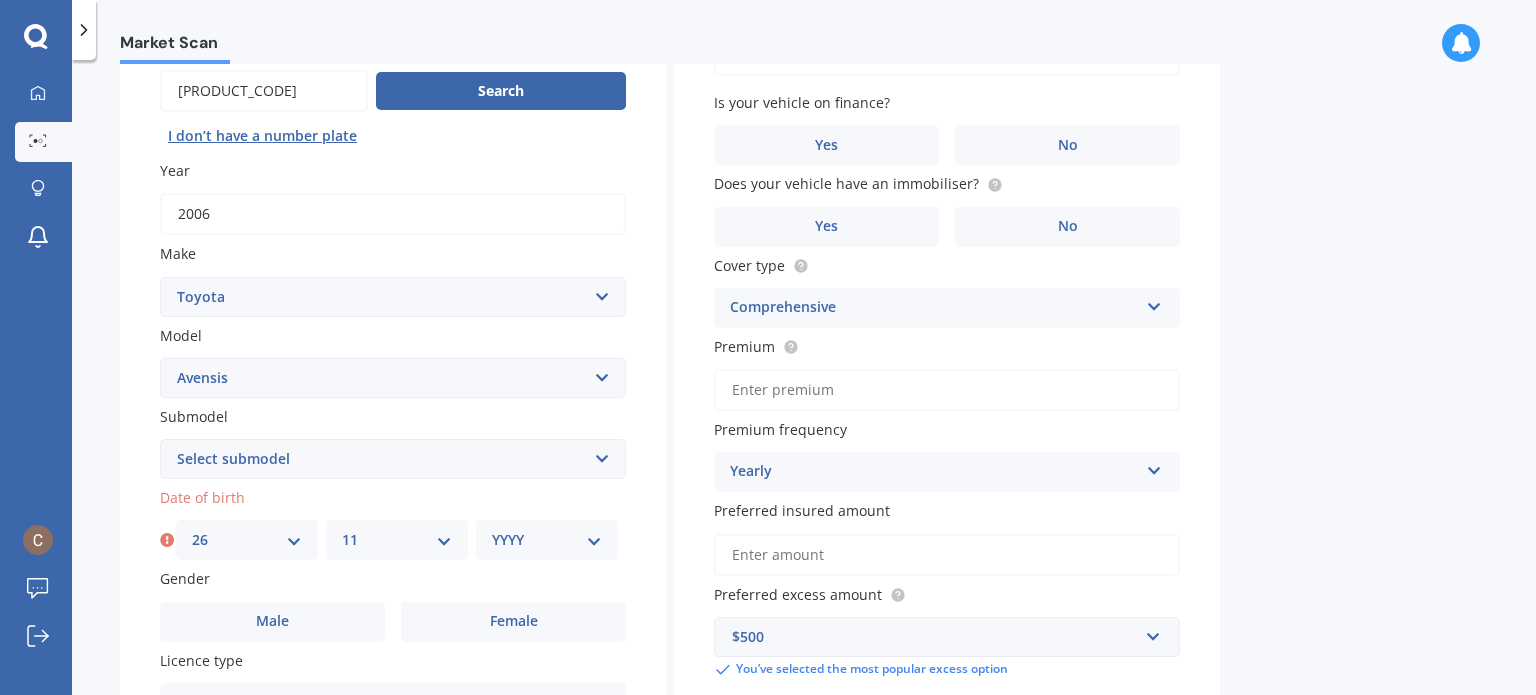 click on "YYYY 2025 2024 2023 2022 2021 2020 2019 2018 2017 2016 2015 2014 2013 2012 2011 2010 2009 2008 2007 2006 2005 2004 2003 2002 2001 2000 1999 1998 1997 1996 1995 1994 1993 1992 1991 1990 1989 1988 1987 1986 1985 1984 1983 1982 1981 1980 1979 1978 1977 1976 1975 1974 1973 1972 1971 1970 1969 1968 1967 1966 1965 1964 1963 1962 1961 1960 1959 1958 1957 1956 1955 1954 1953 1952 1951 1950 1949 1948 1947 1946 1945 1944 1943 1942 1941 1940 1939 1938 1937 1936 1935 1934 1933 1932 1931 1930 1929 1928 1927 1926" at bounding box center (547, 540) 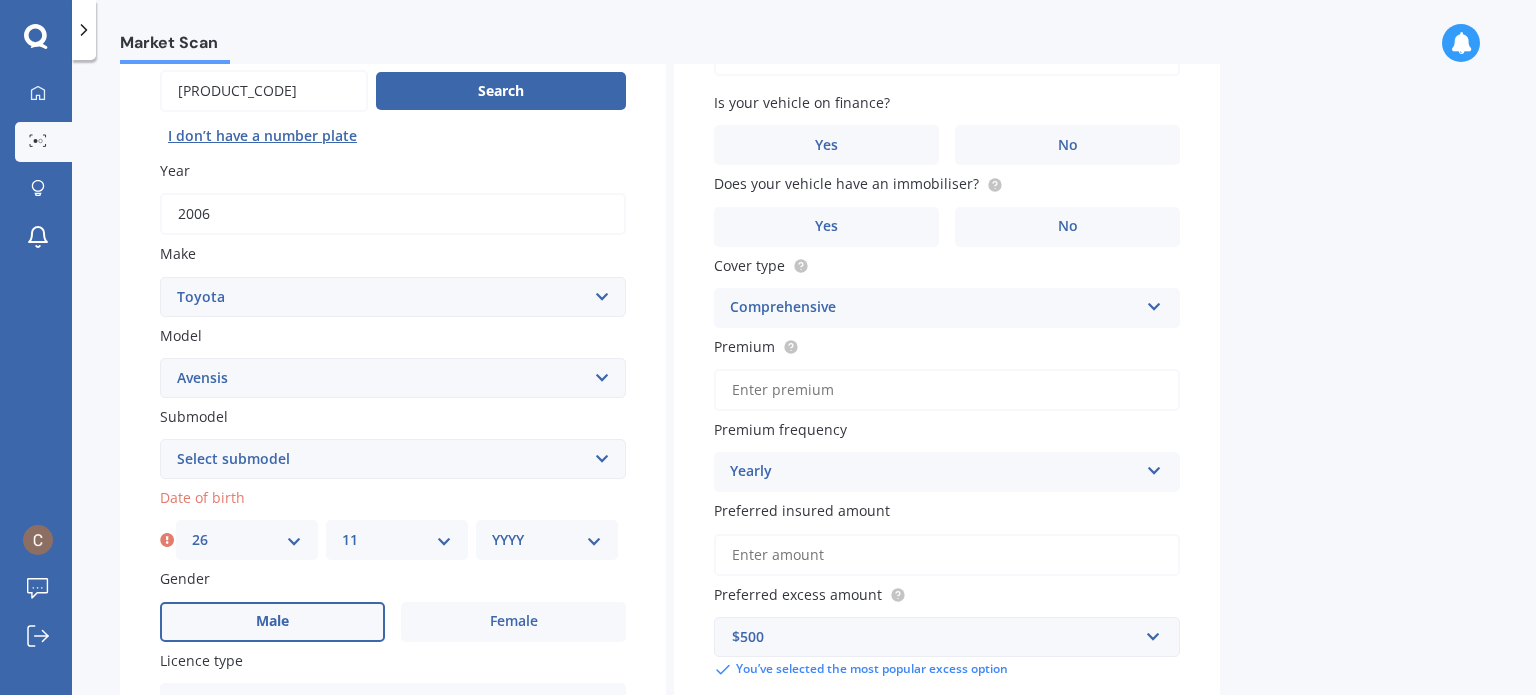 select on "1966" 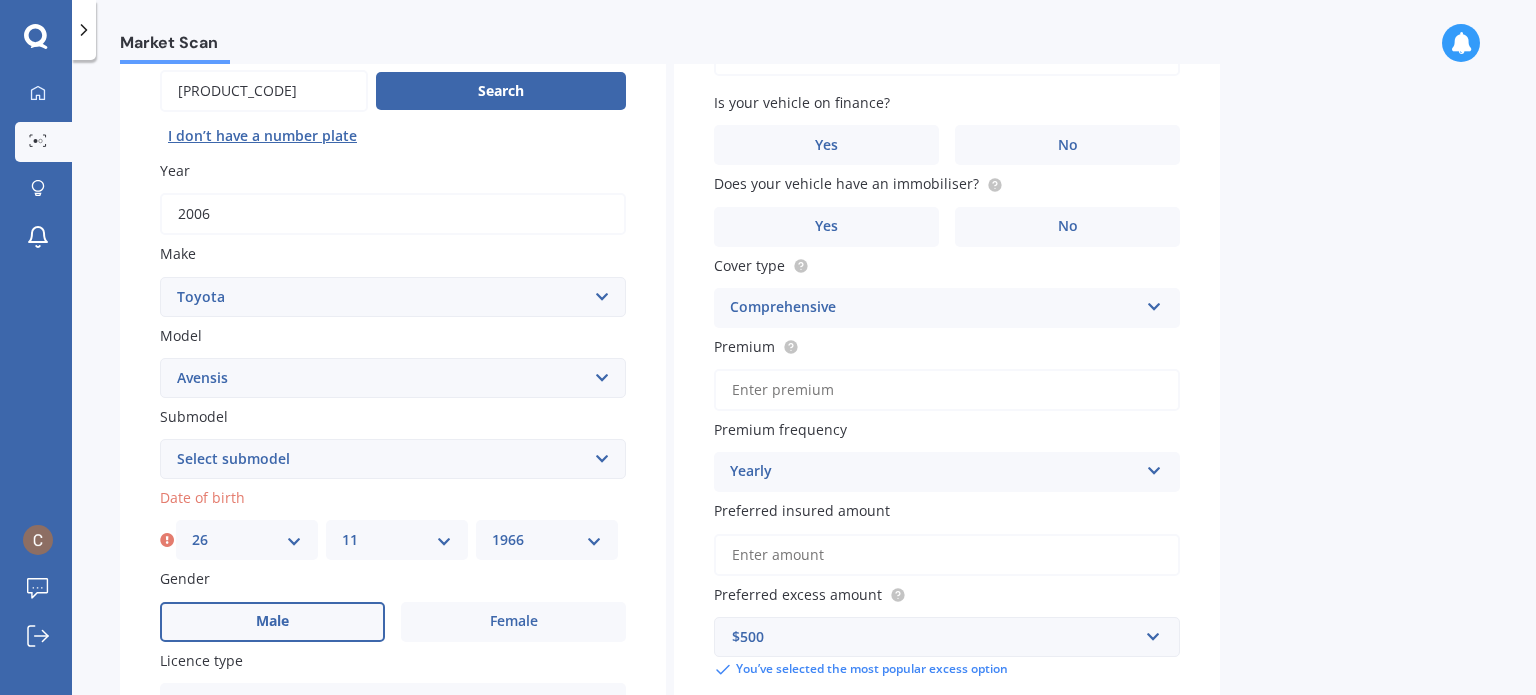 click on "Male" at bounding box center (272, 622) 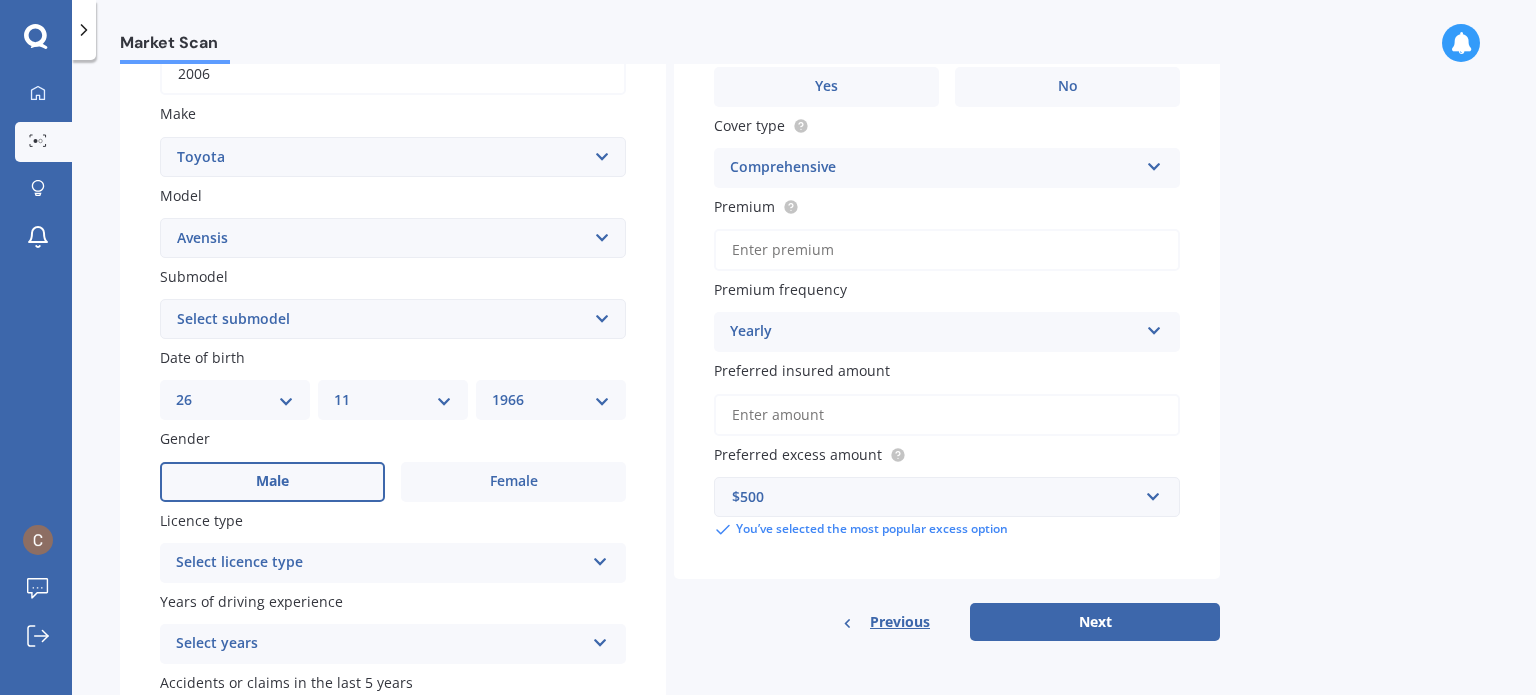 scroll, scrollTop: 482, scrollLeft: 0, axis: vertical 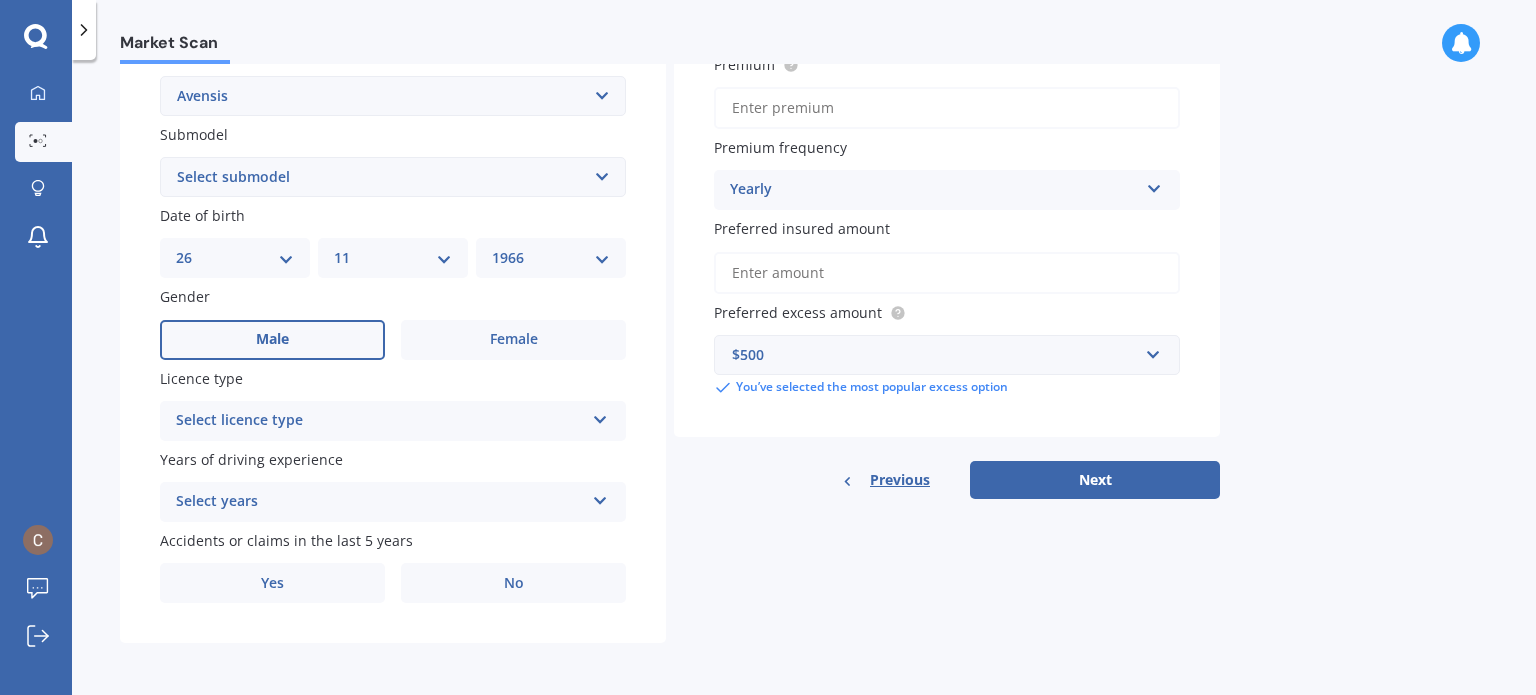 click at bounding box center [600, 416] 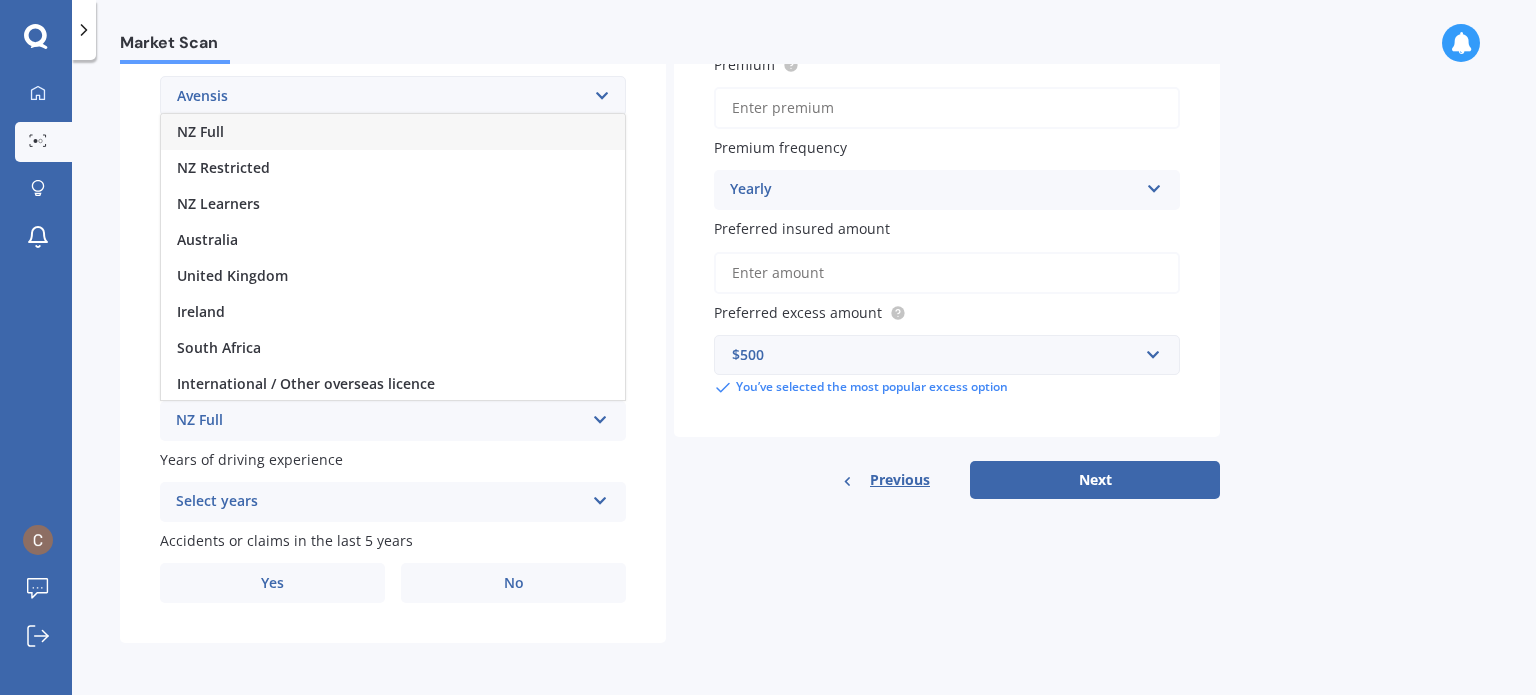 click on "NZ Full" at bounding box center [393, 132] 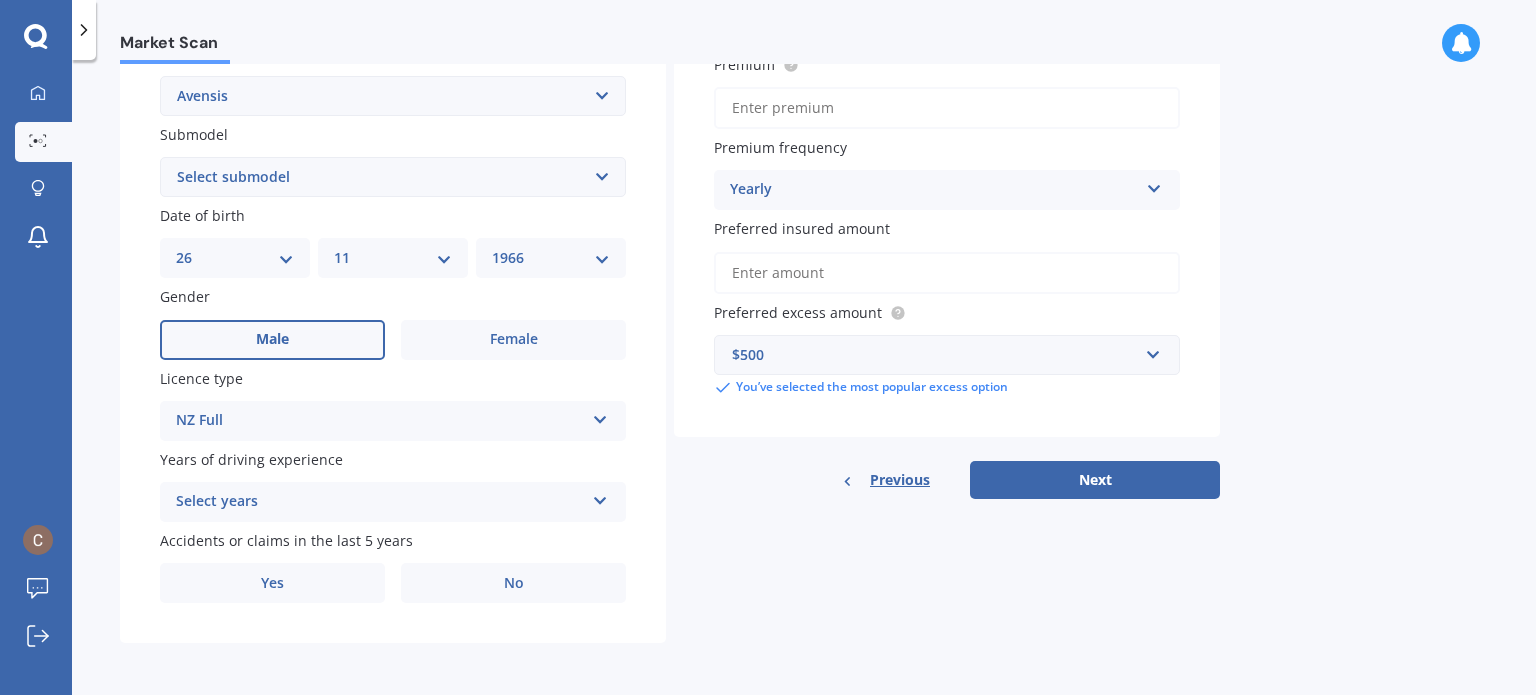 click at bounding box center (600, 416) 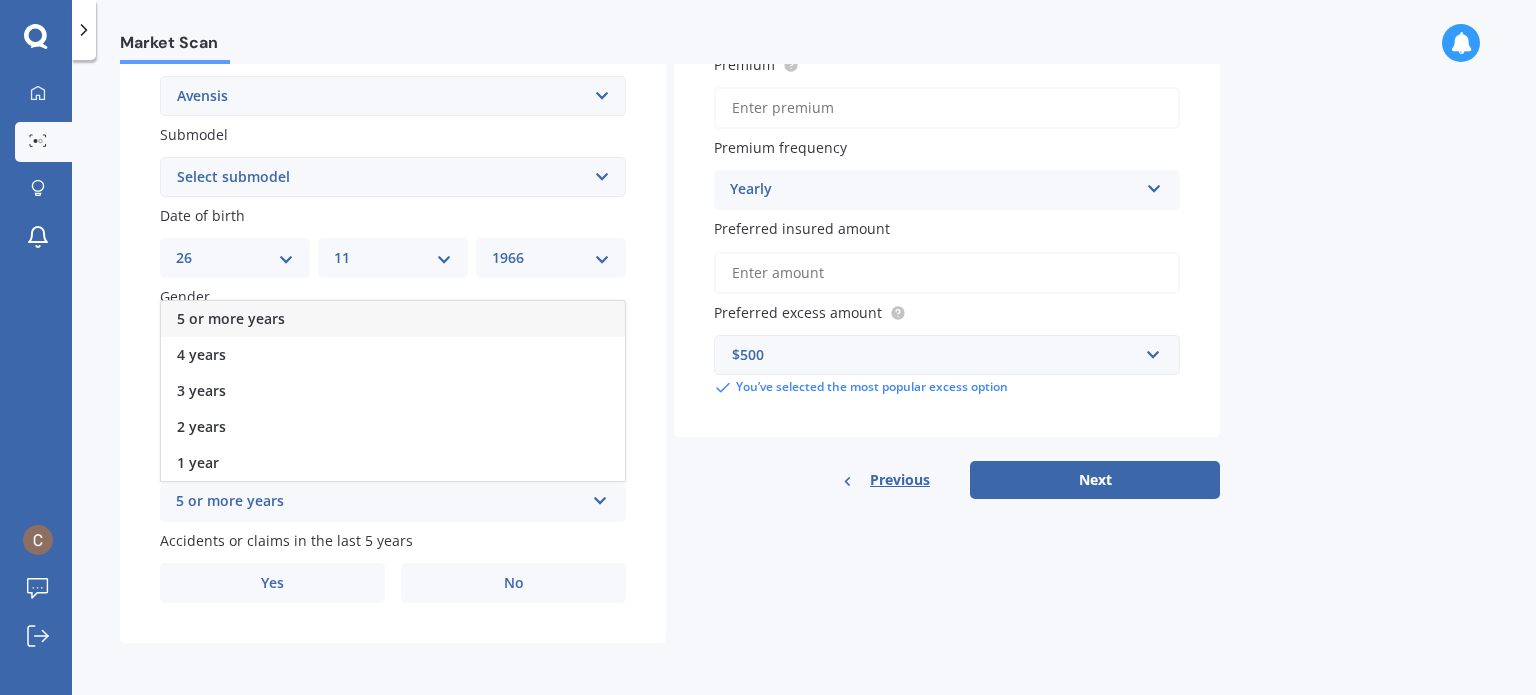 click on "5 or more years" at bounding box center [393, 319] 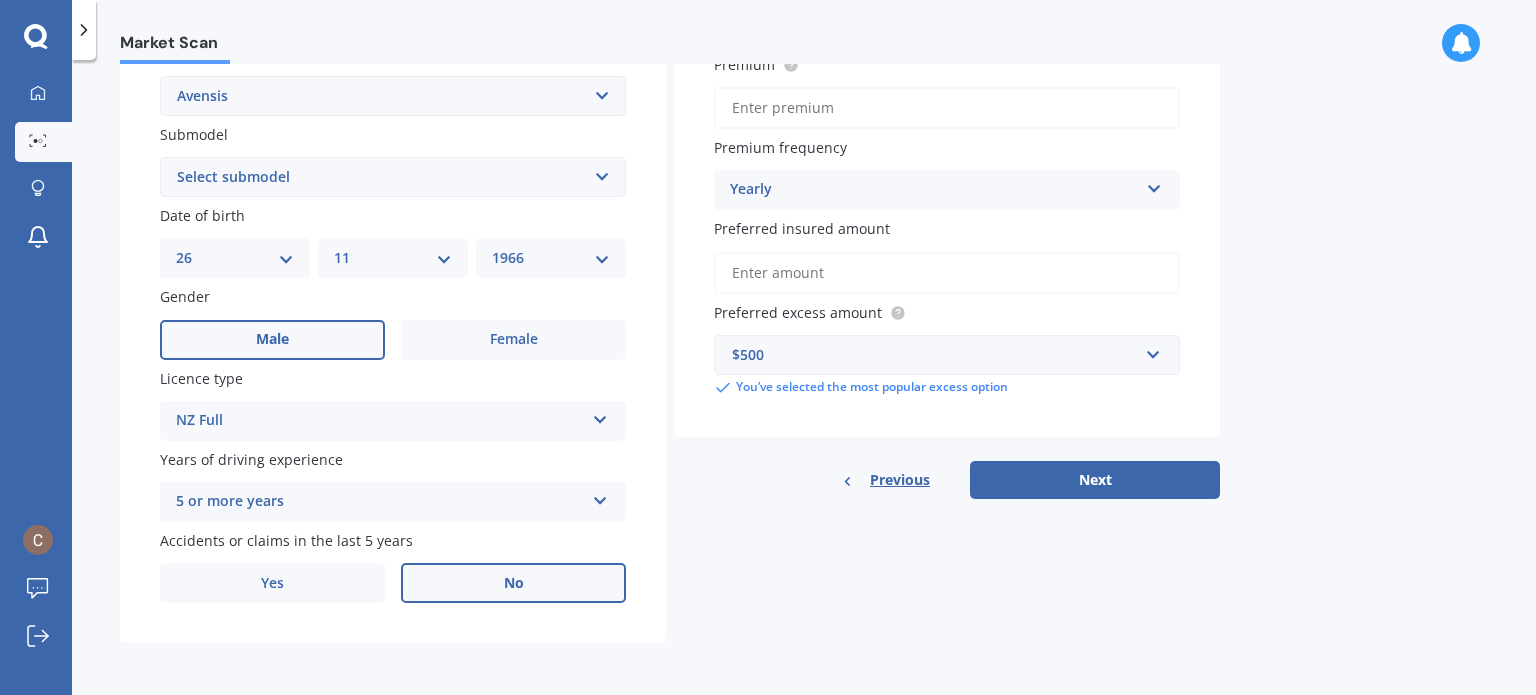 click on "No" at bounding box center (513, 340) 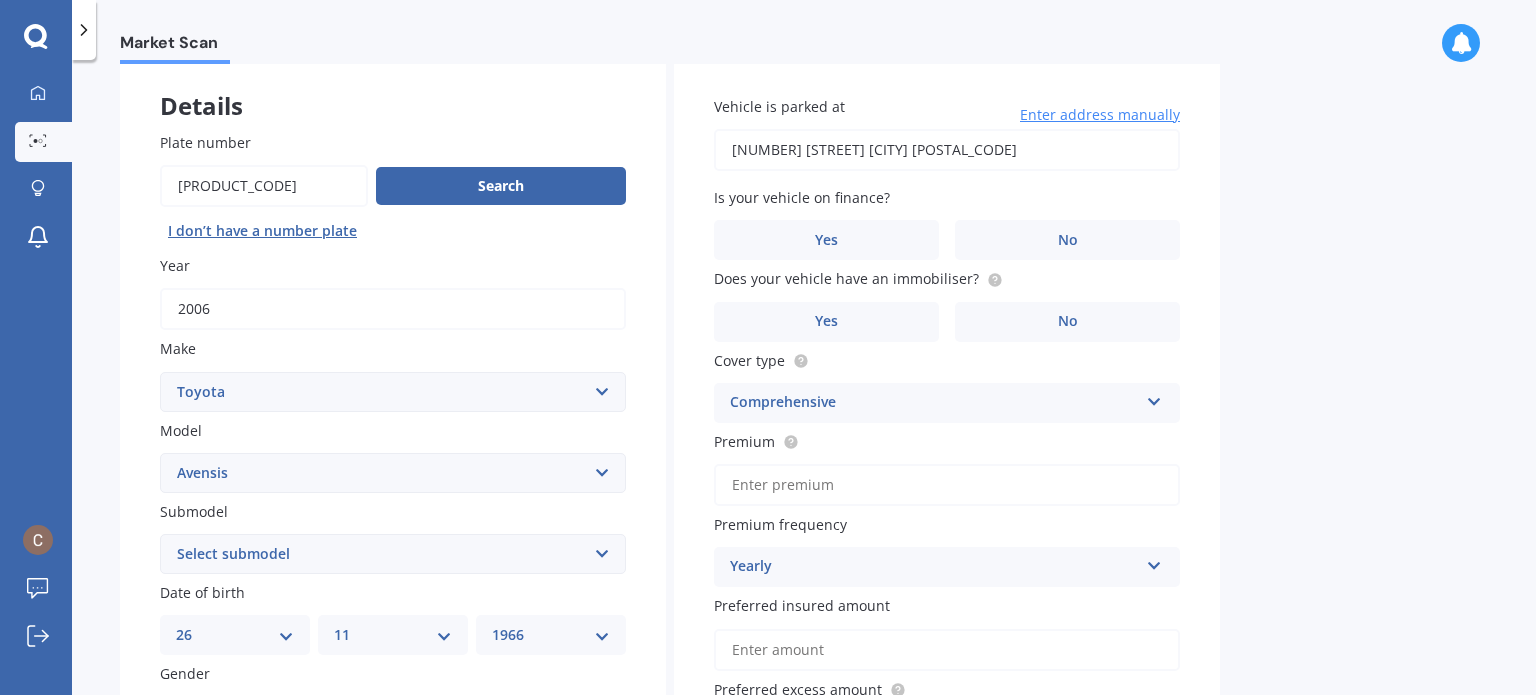 scroll, scrollTop: 0, scrollLeft: 0, axis: both 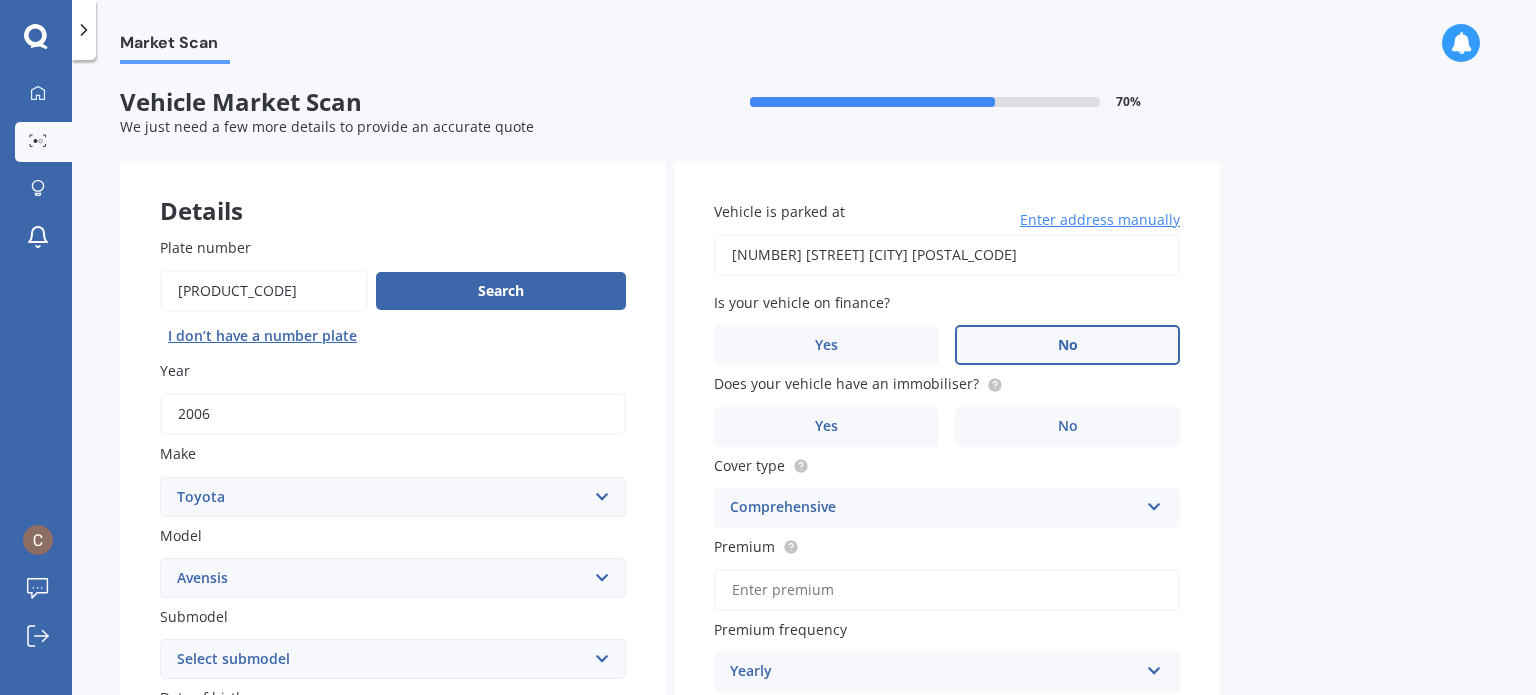 click on "No" at bounding box center [272, 821] 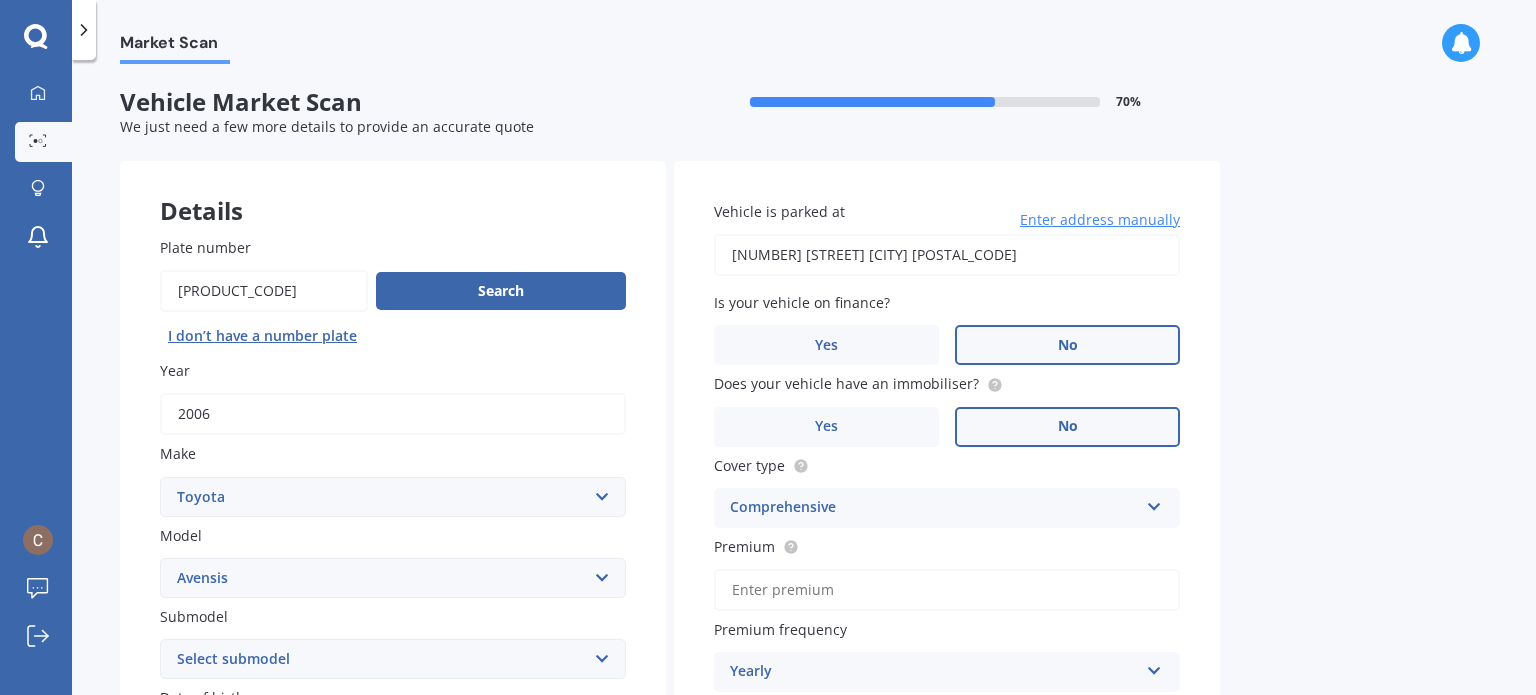 click on "No" at bounding box center [513, 822] 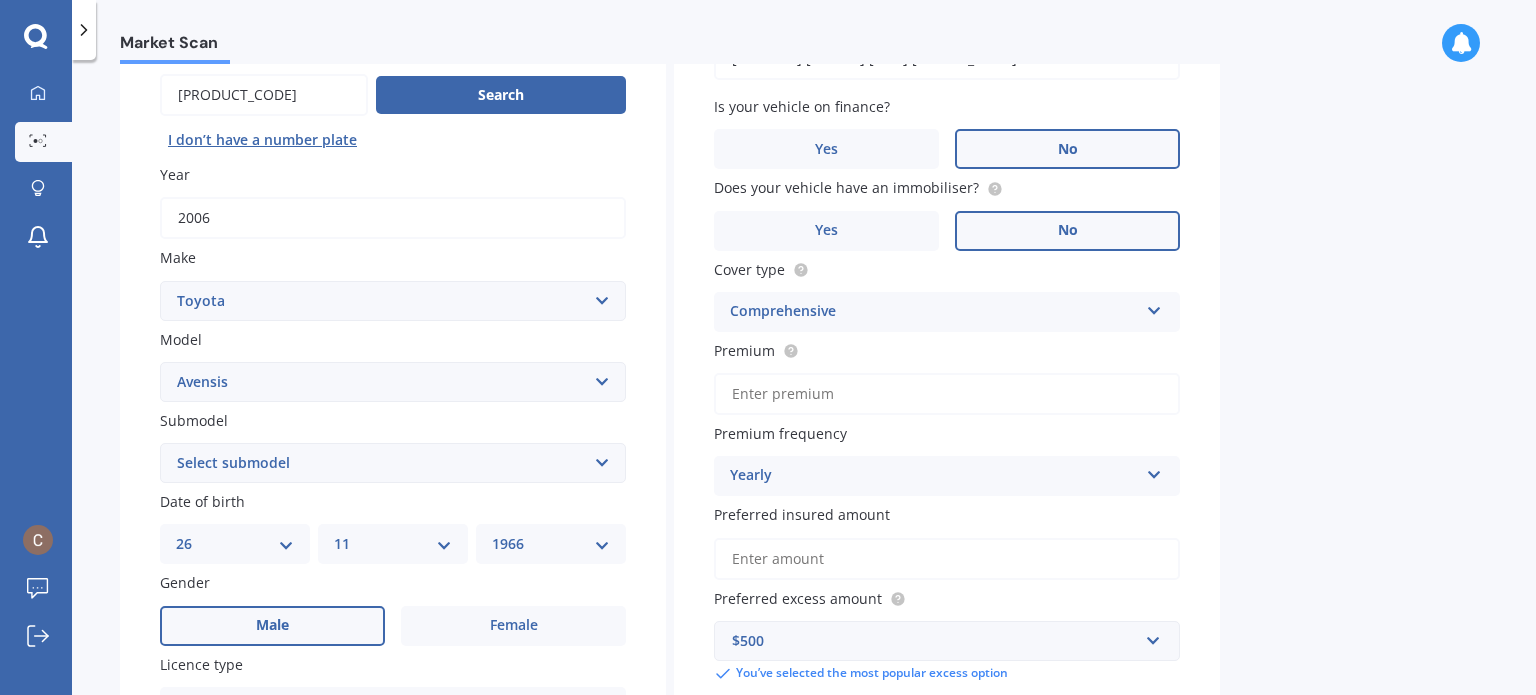 scroll, scrollTop: 200, scrollLeft: 0, axis: vertical 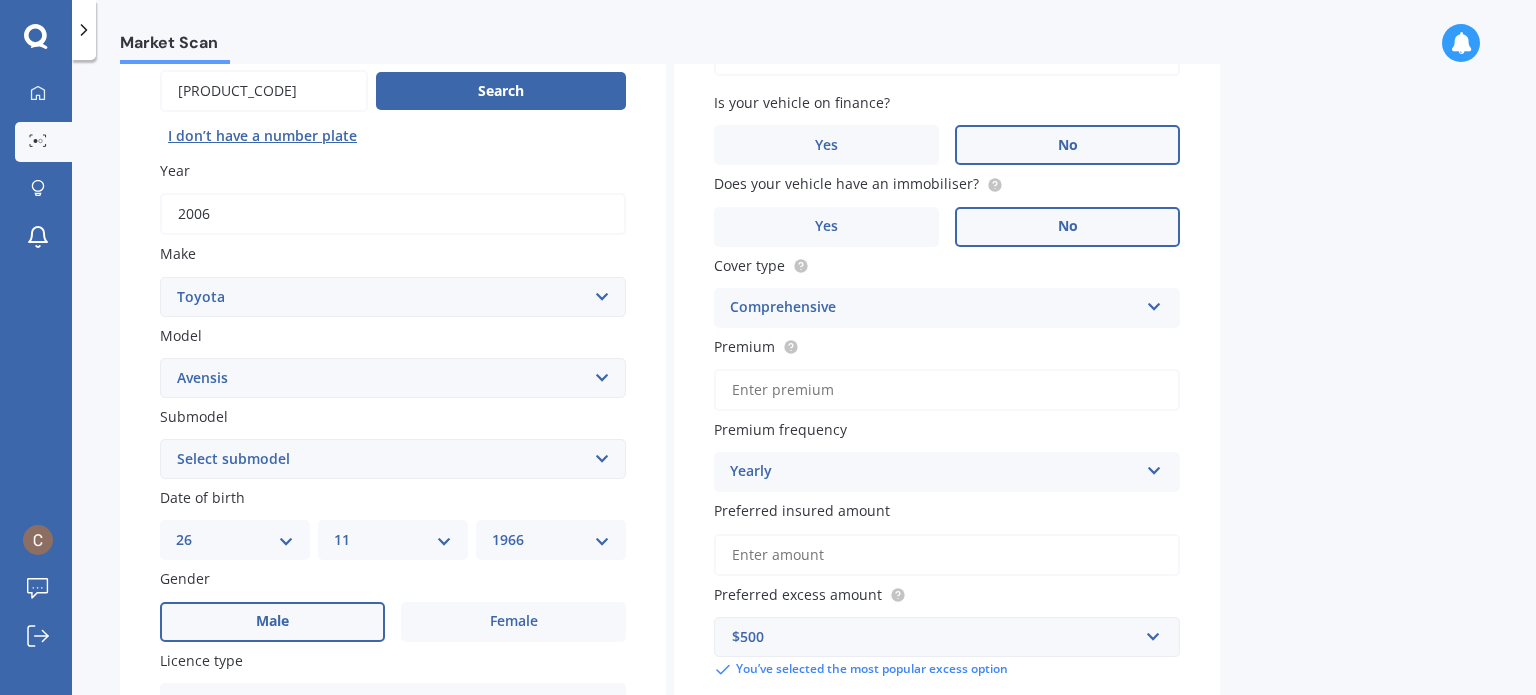 click at bounding box center [600, 698] 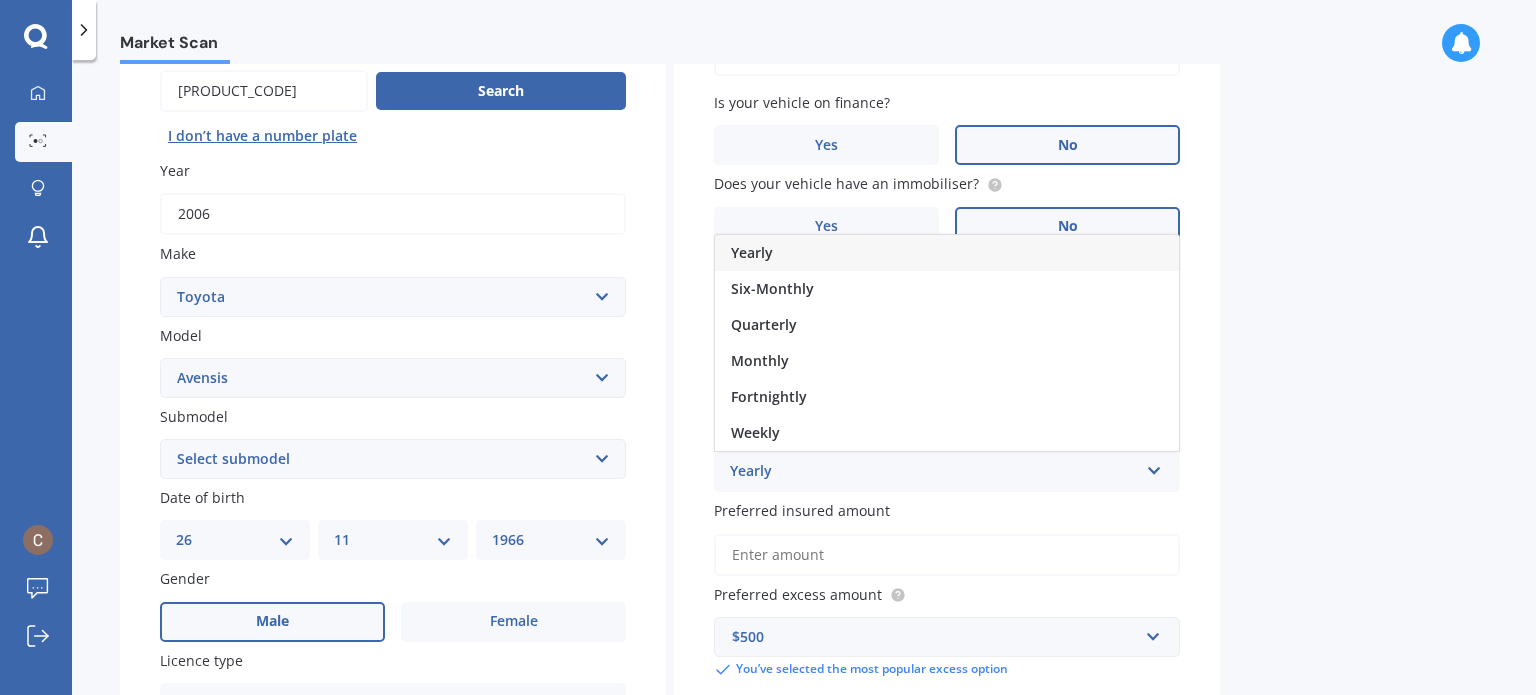click on "Fortnightly" at bounding box center (947, 397) 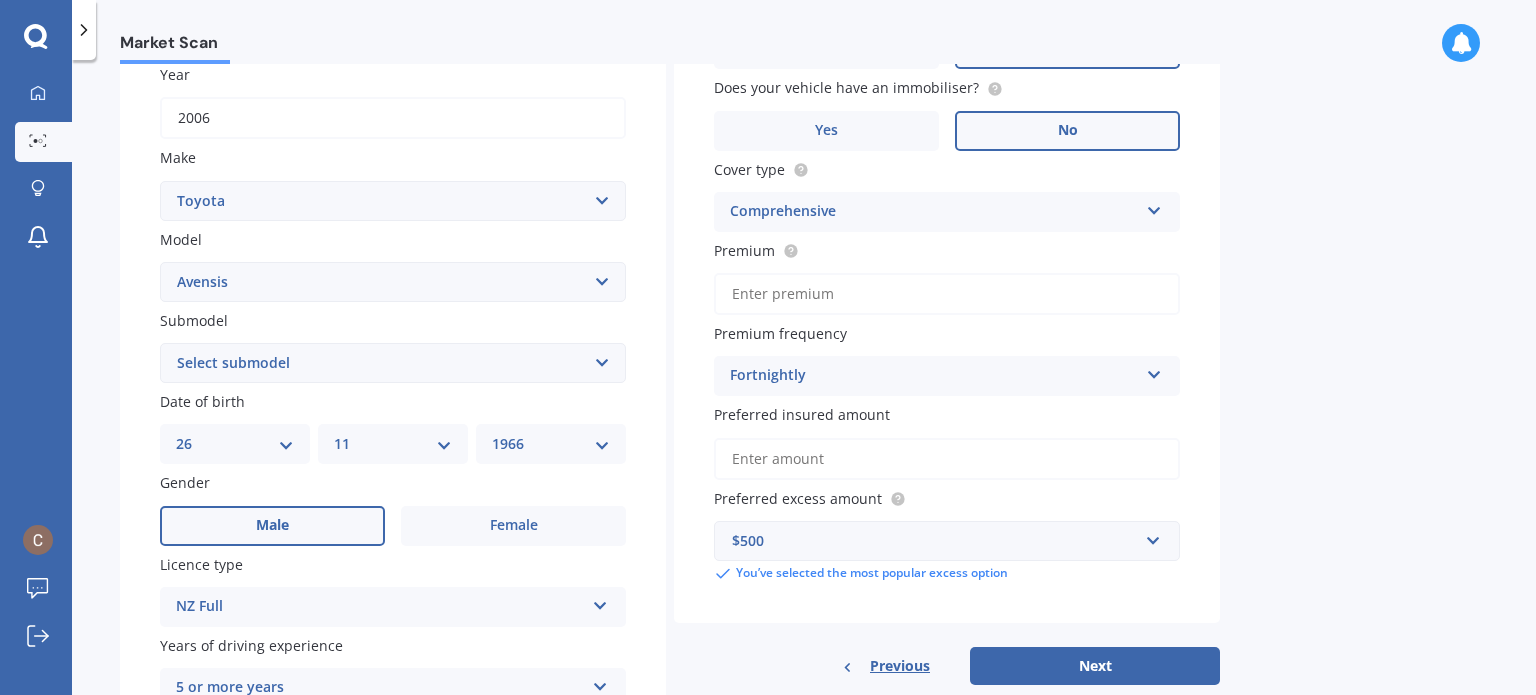 scroll, scrollTop: 300, scrollLeft: 0, axis: vertical 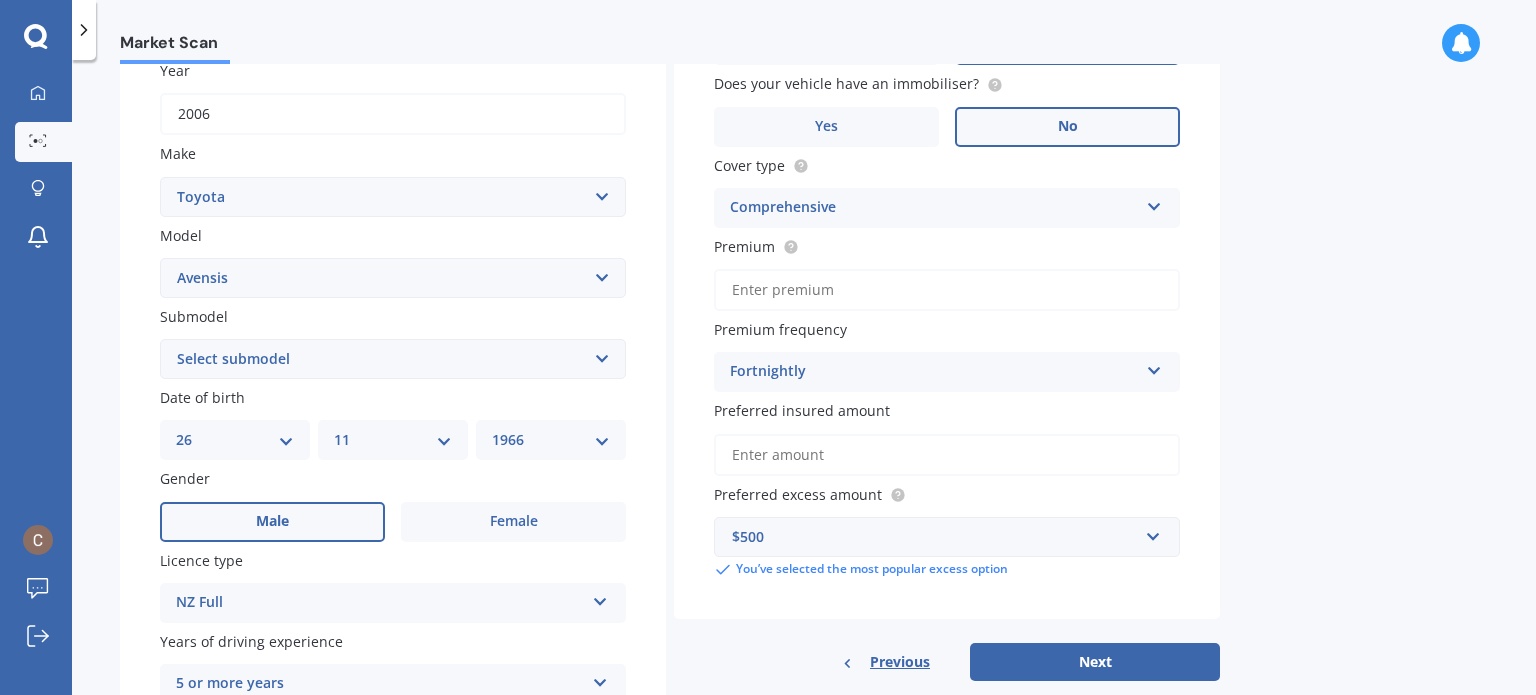 click on "Preferred insured amount" at bounding box center [947, 455] 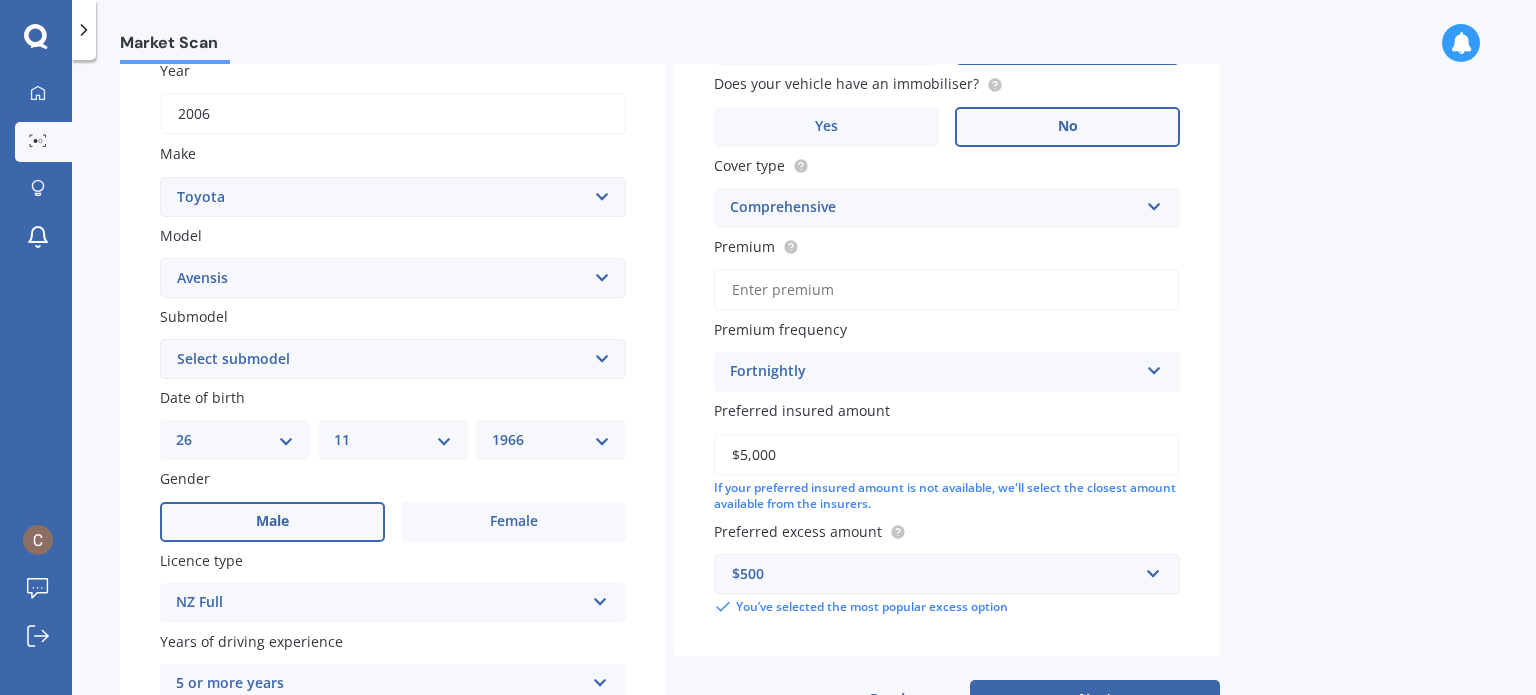 type on "$5,000" 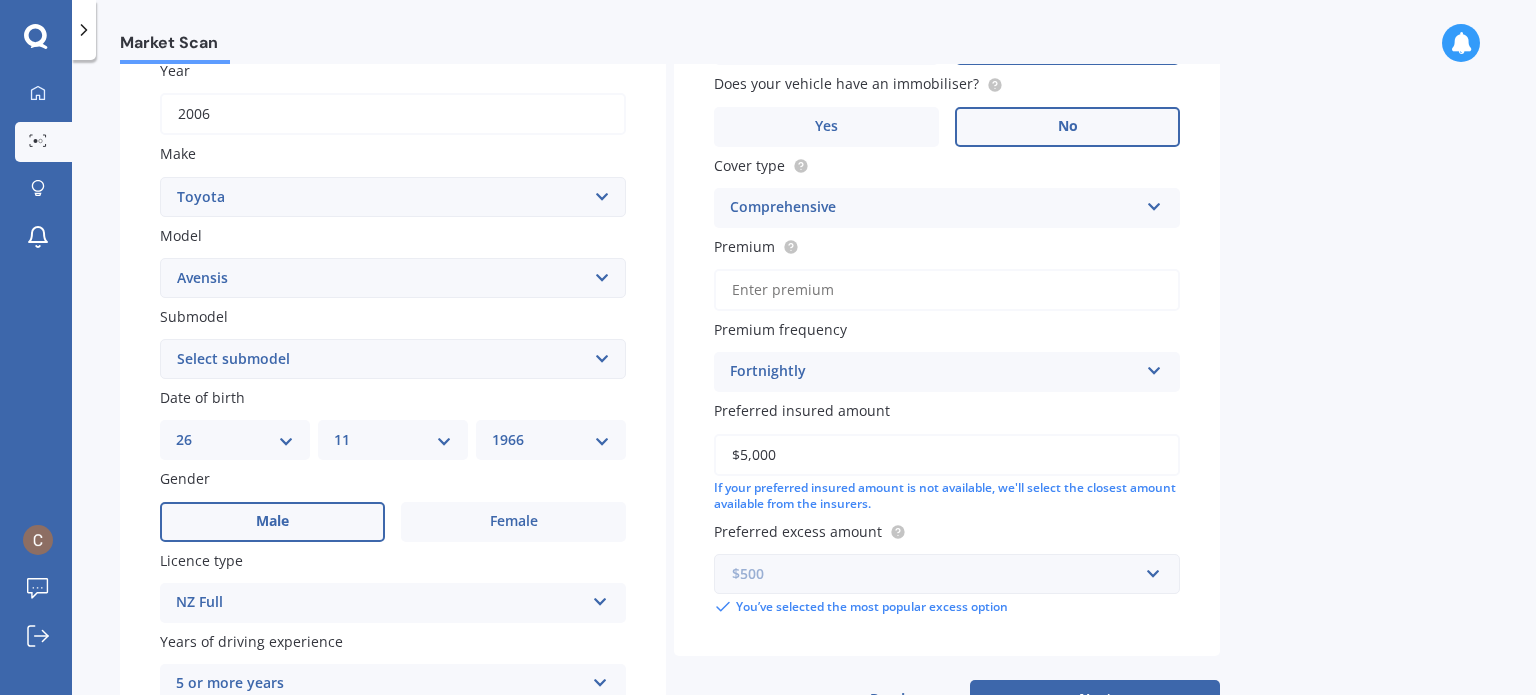 click at bounding box center (940, 574) 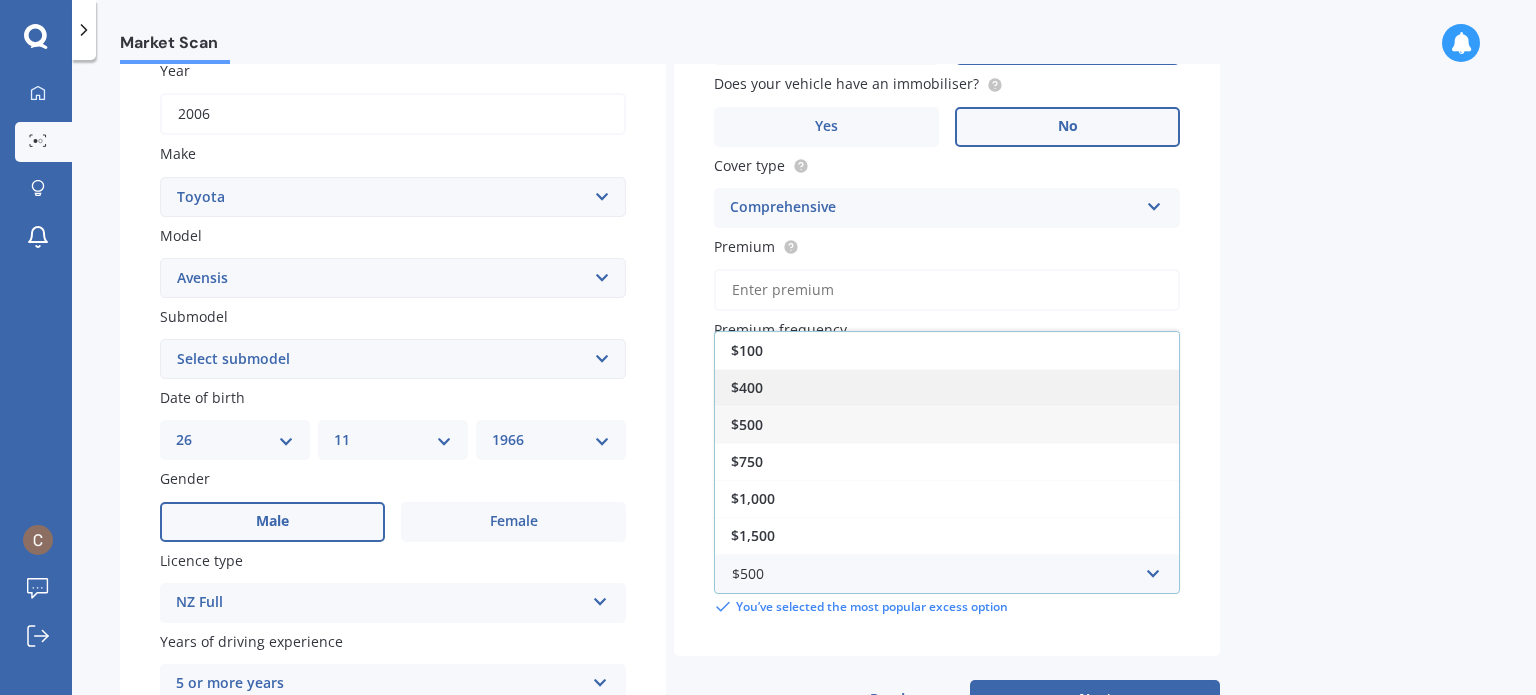 click on "$400" at bounding box center (947, 387) 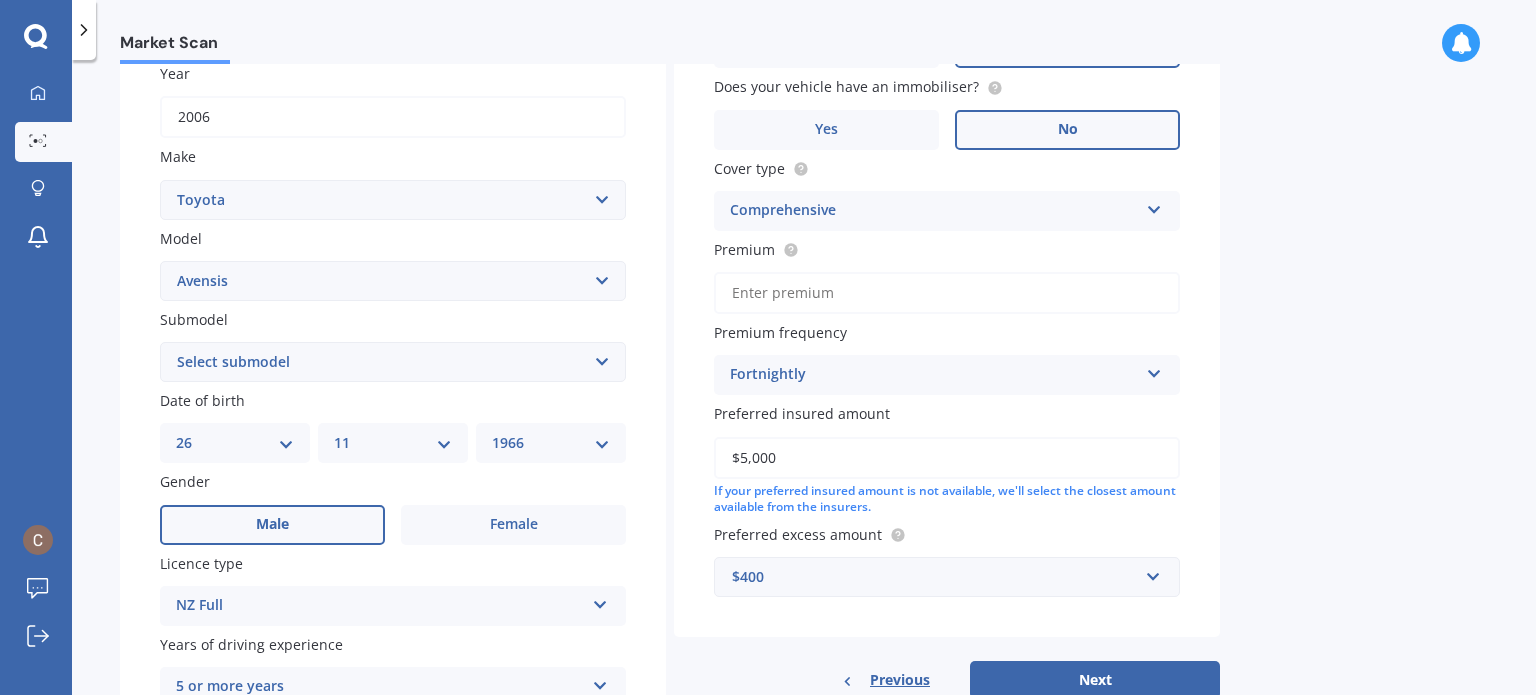 scroll, scrollTop: 382, scrollLeft: 0, axis: vertical 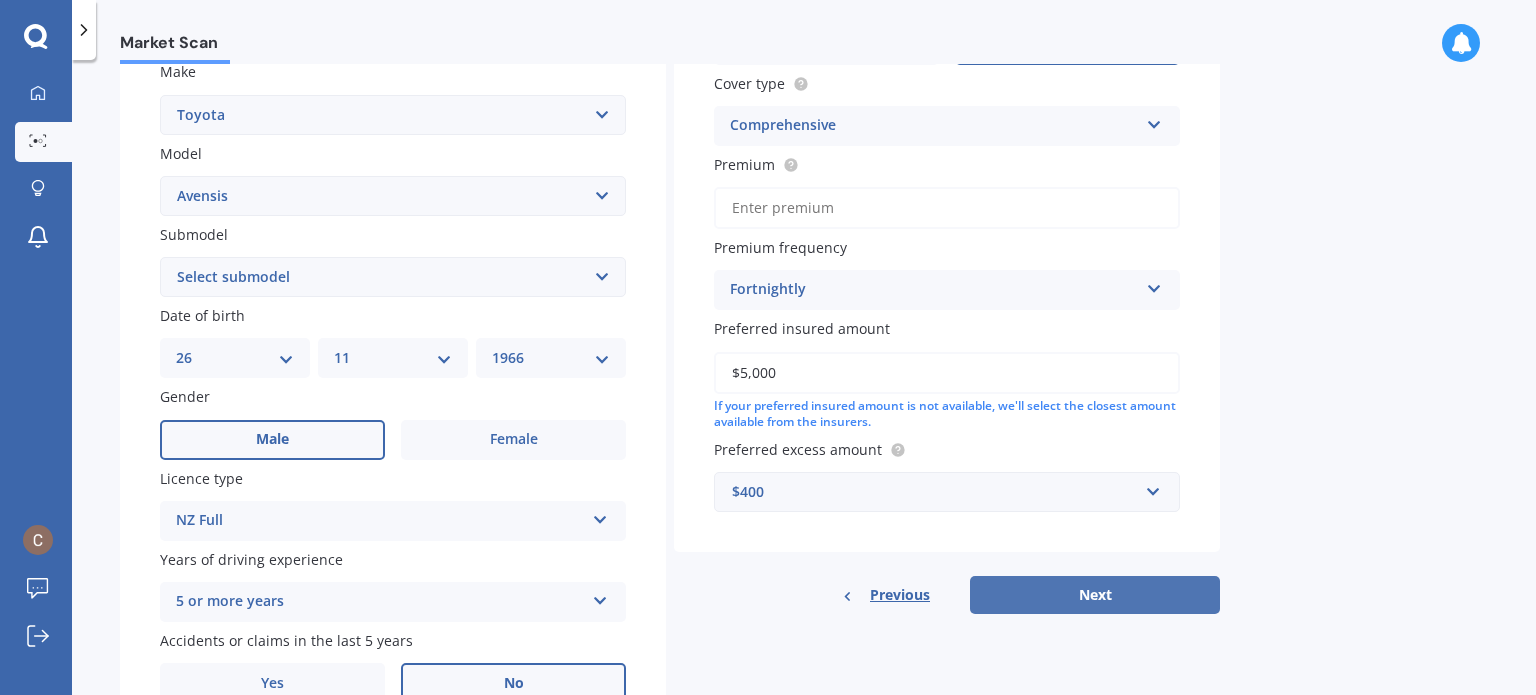 click on "Next" at bounding box center (1095, 595) 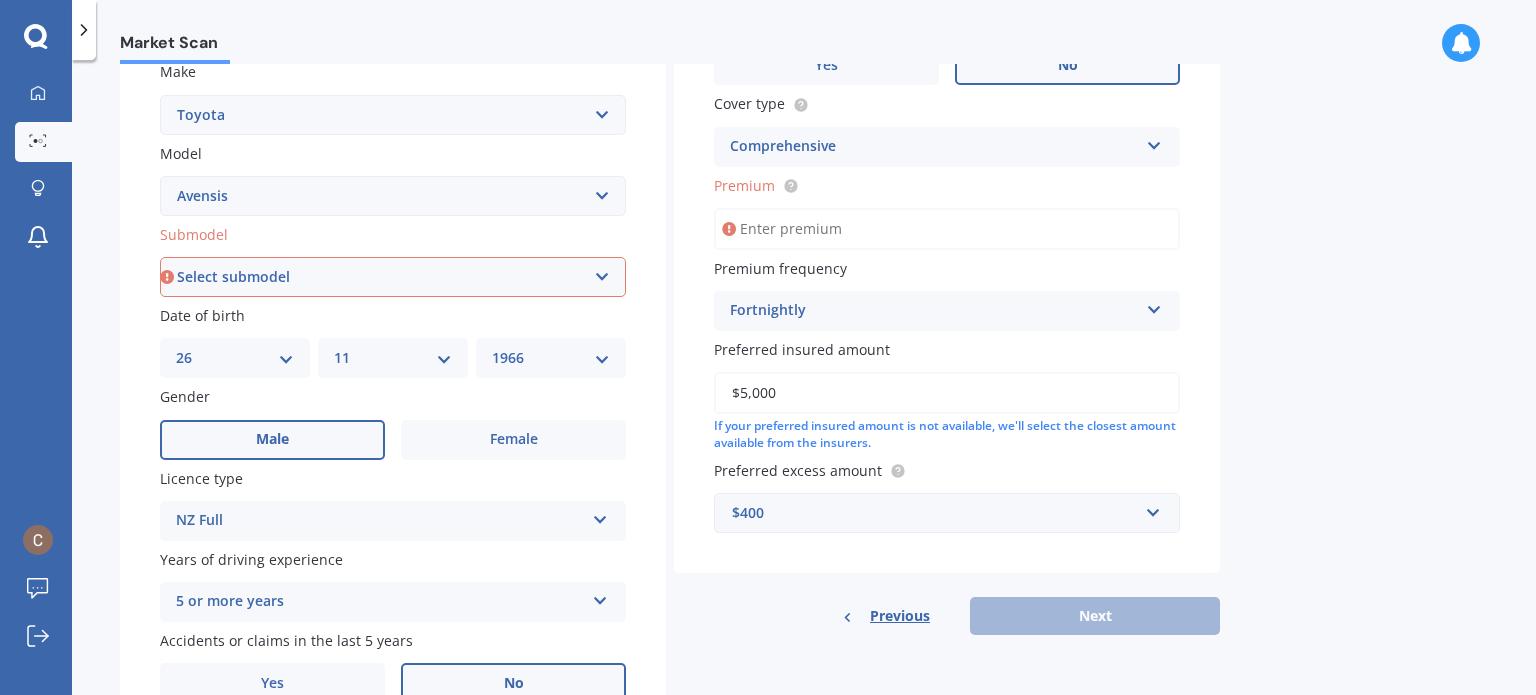 click on "Premium" at bounding box center (947, 229) 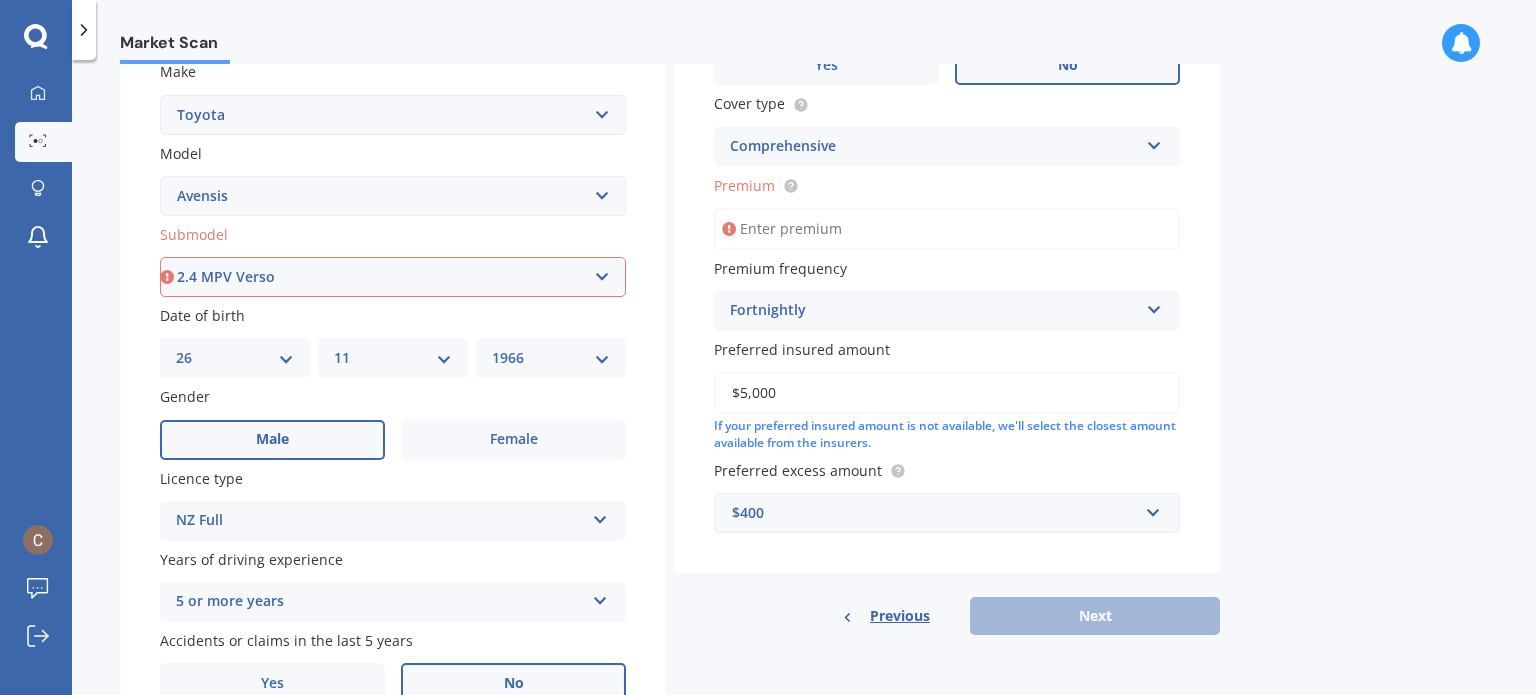 click on "Select submodel (All other) 2.4 MPV Verso" at bounding box center [393, 277] 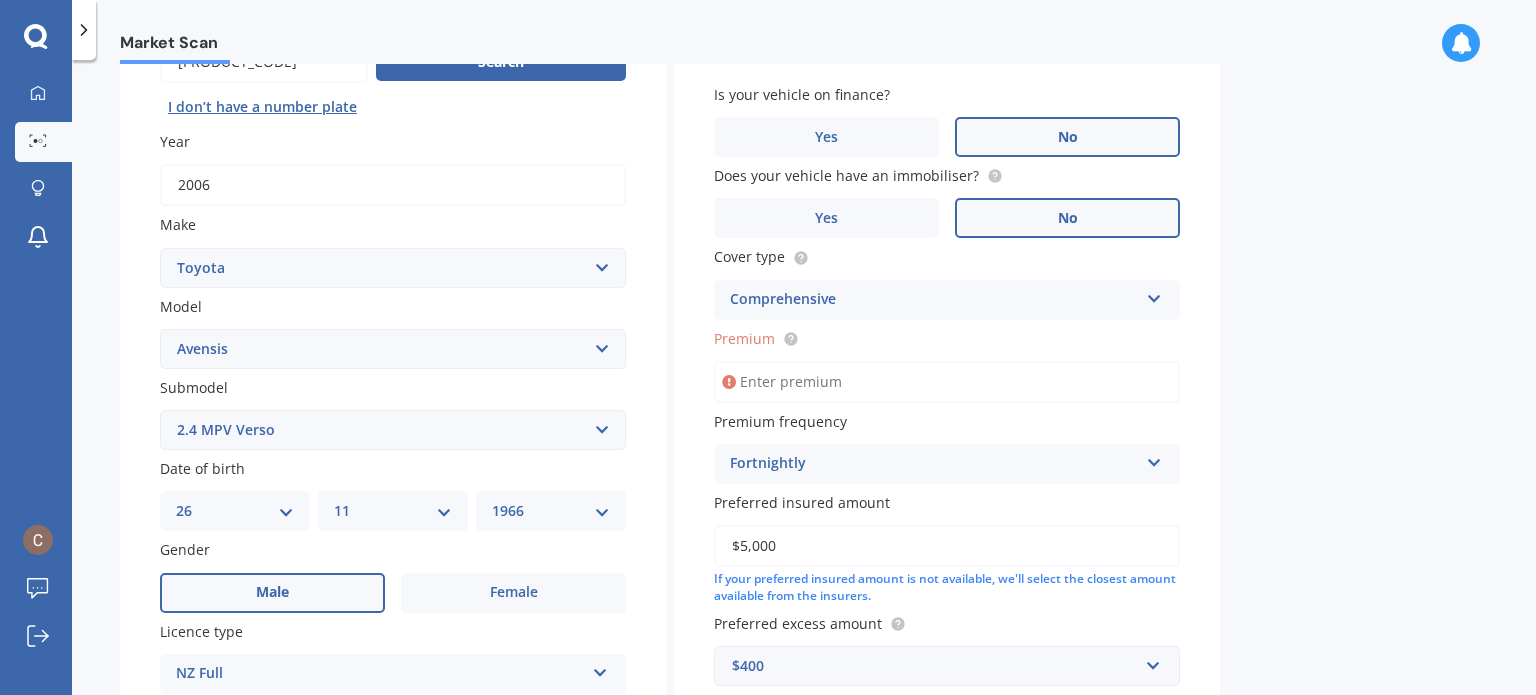 scroll, scrollTop: 136, scrollLeft: 0, axis: vertical 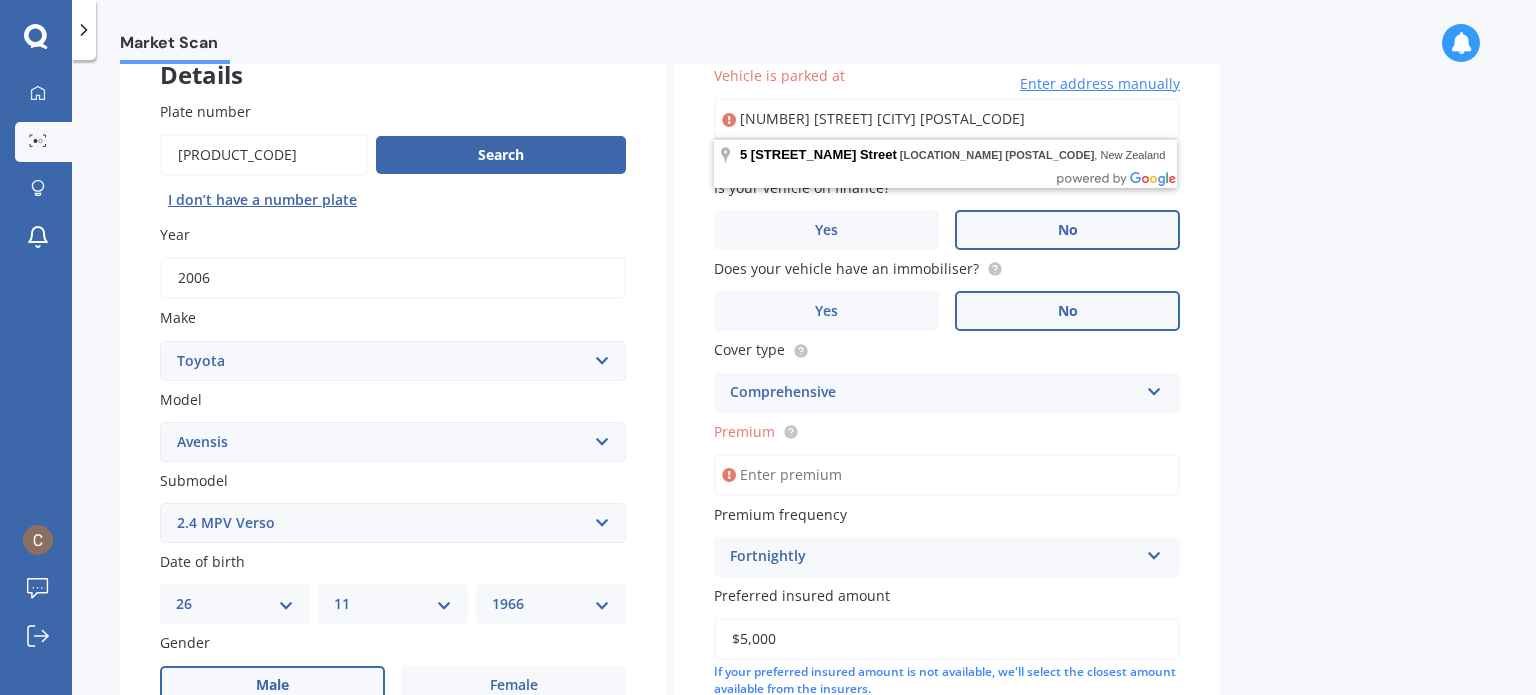 click on "Select submodel (All other) 2.4 MPV Verso" at bounding box center [393, 523] 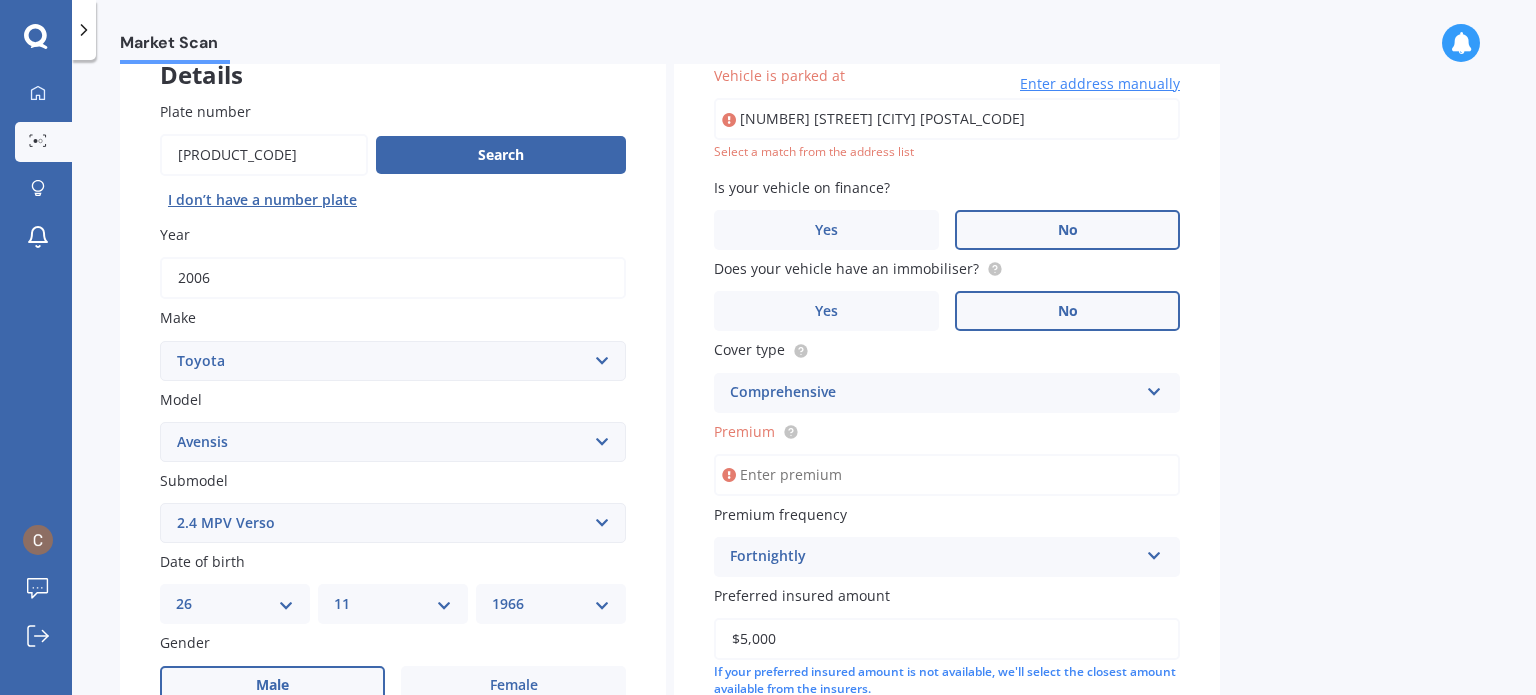 select on "(ALL OTHER)" 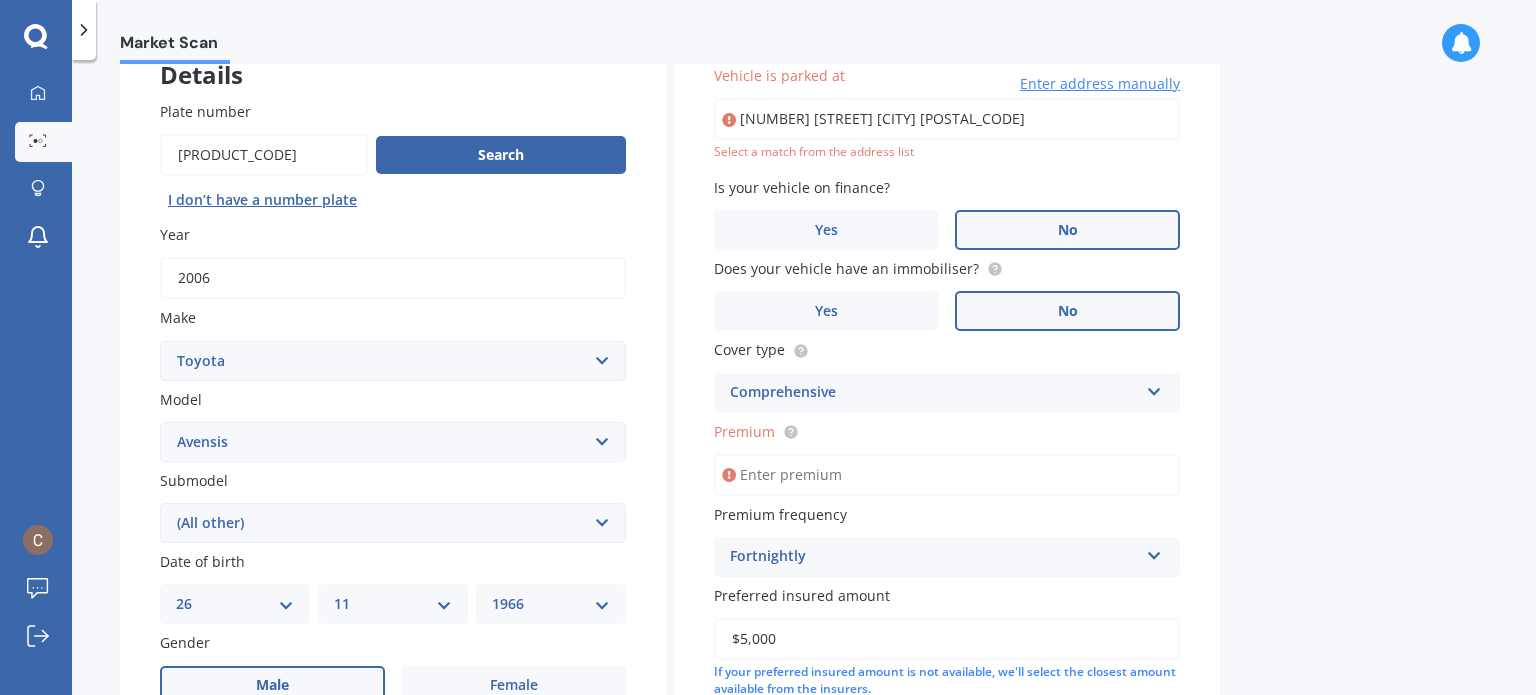 click on "Select submodel (All other) 2.4 MPV Verso" at bounding box center [393, 523] 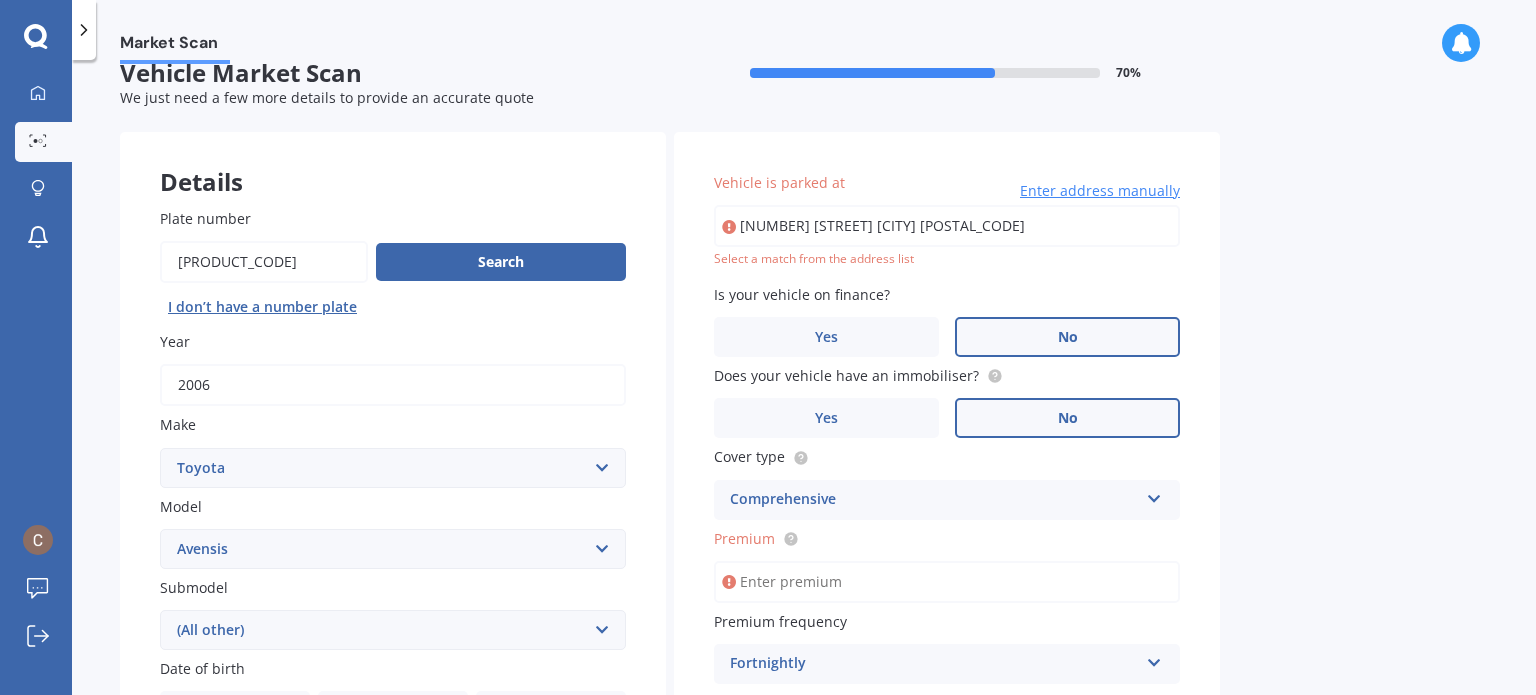scroll, scrollTop: 0, scrollLeft: 0, axis: both 